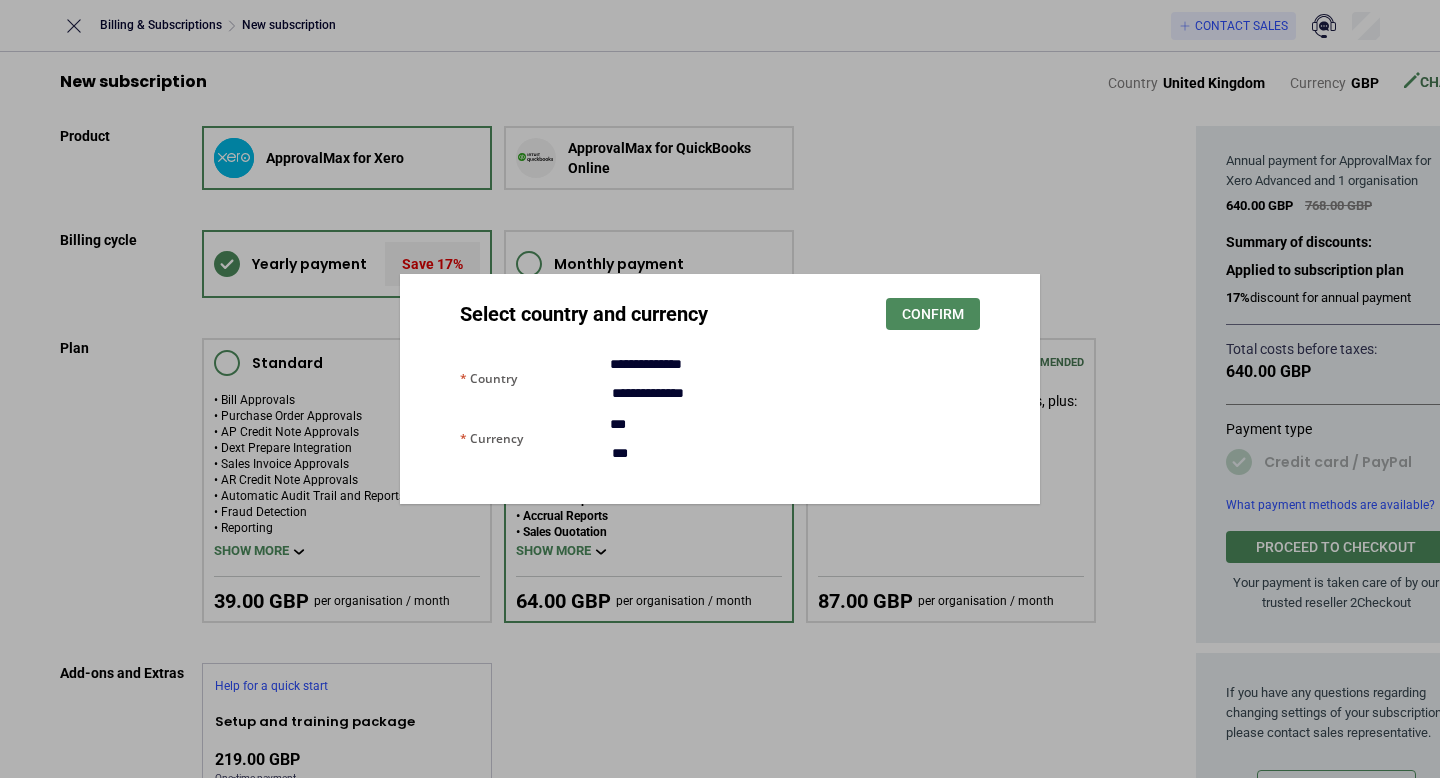 scroll, scrollTop: 0, scrollLeft: 0, axis: both 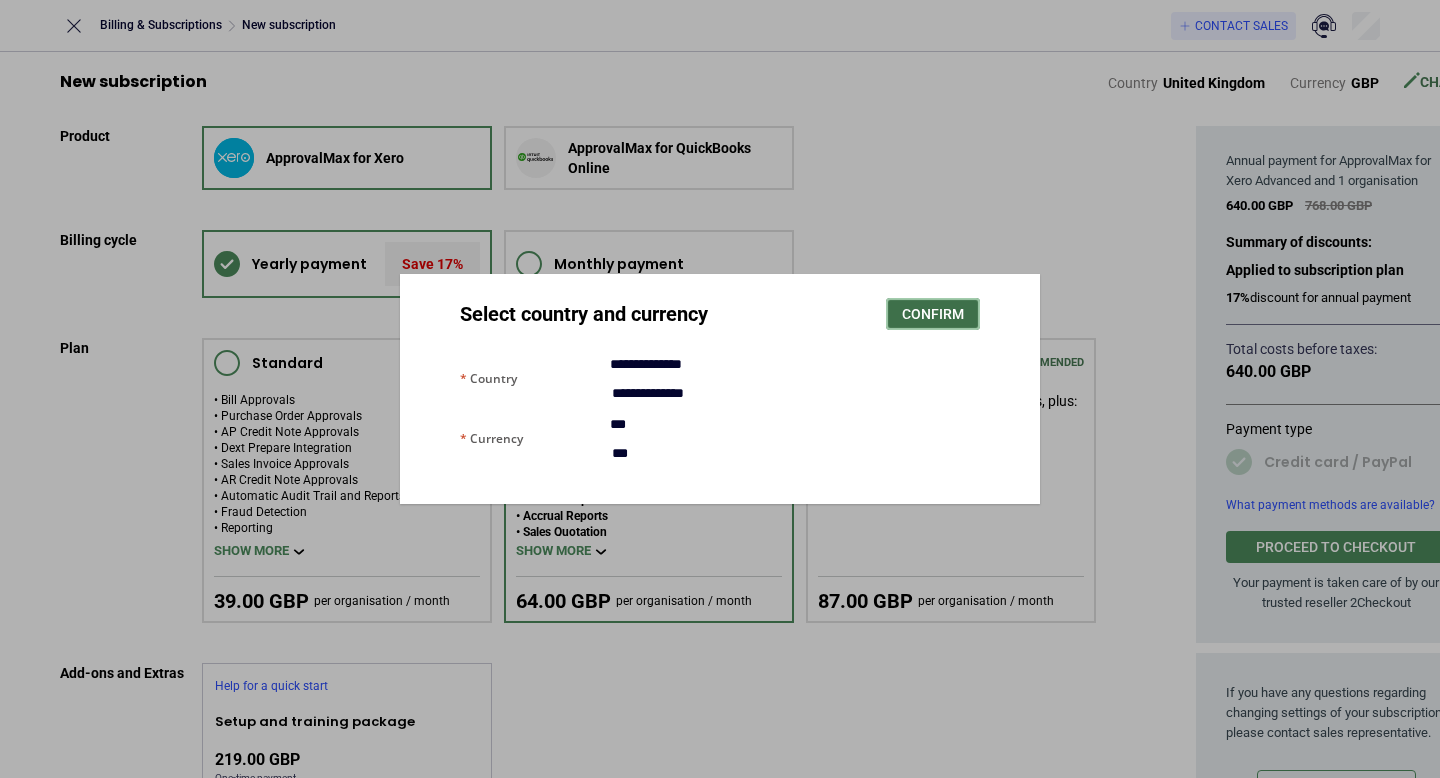 click on "Confirm" at bounding box center (933, 314) 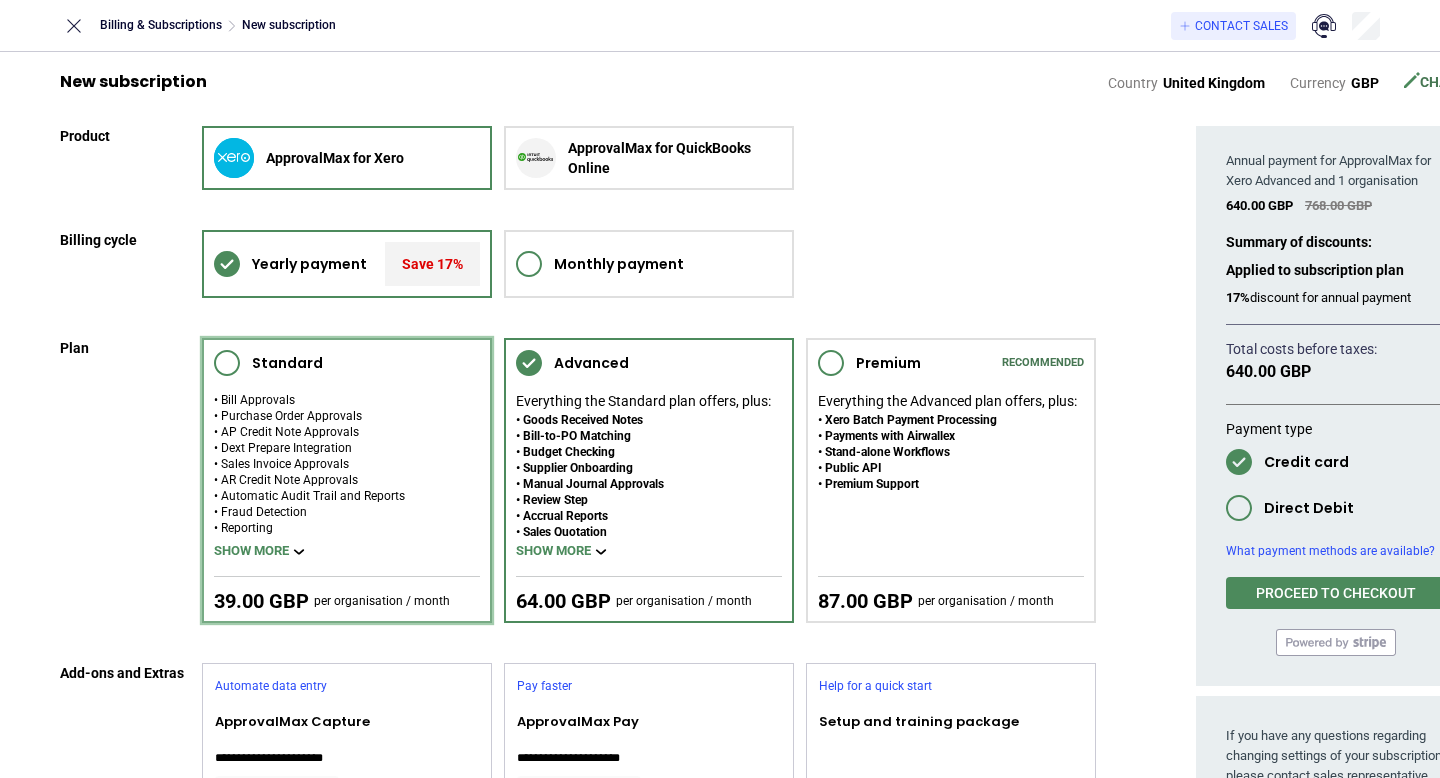 click at bounding box center [227, 363] 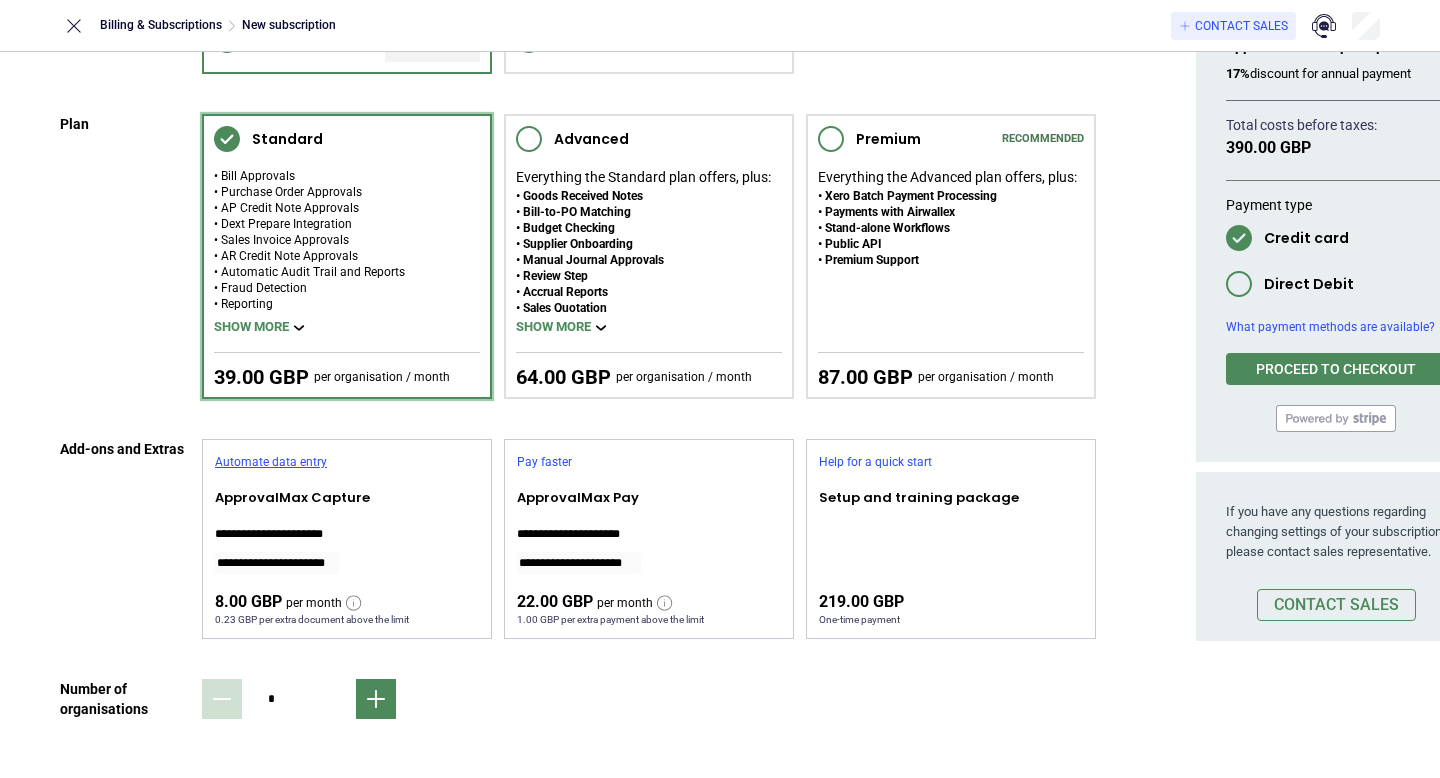 scroll, scrollTop: 231, scrollLeft: 0, axis: vertical 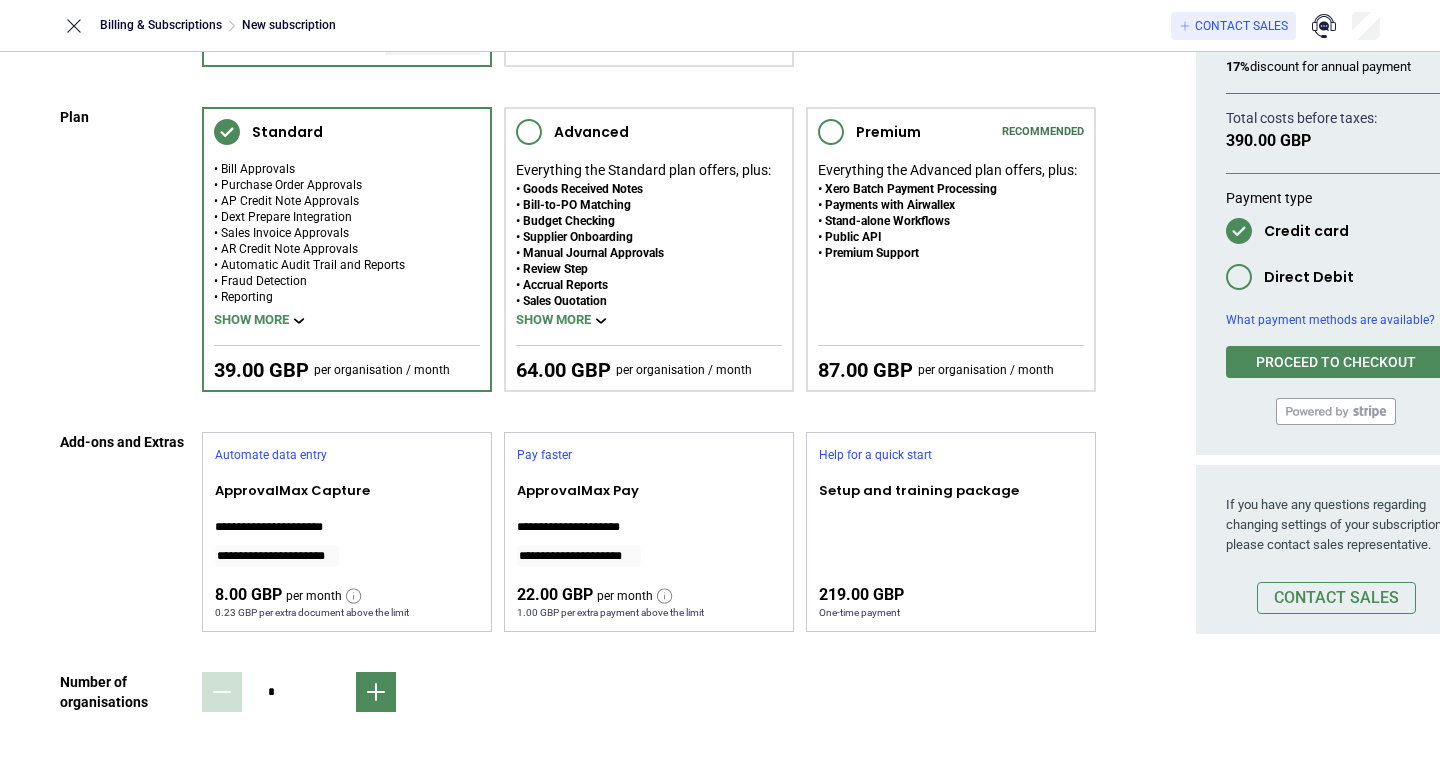 click on "Direct Debit" at bounding box center [1309, 277] 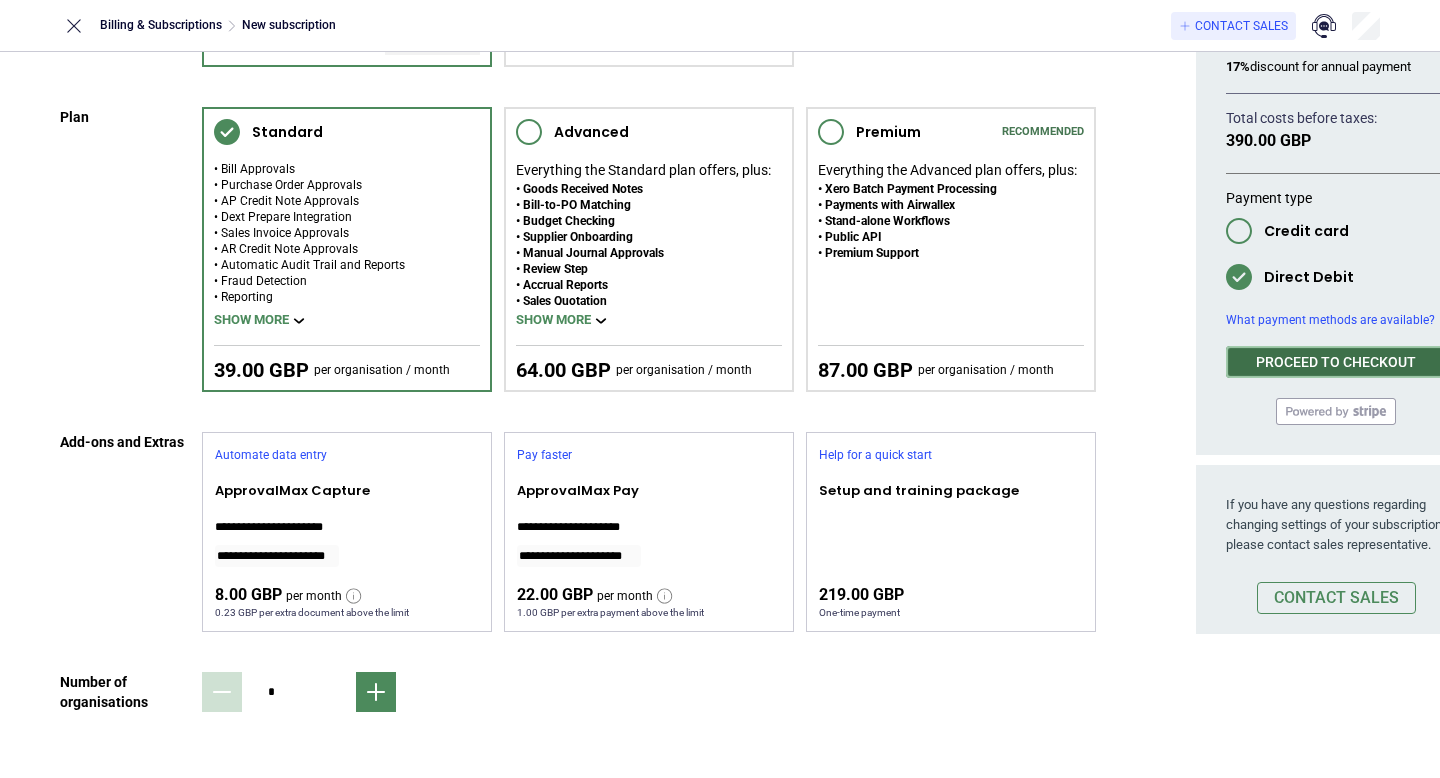 click on "PROCEED TO CHECKOUT" at bounding box center [1336, 362] 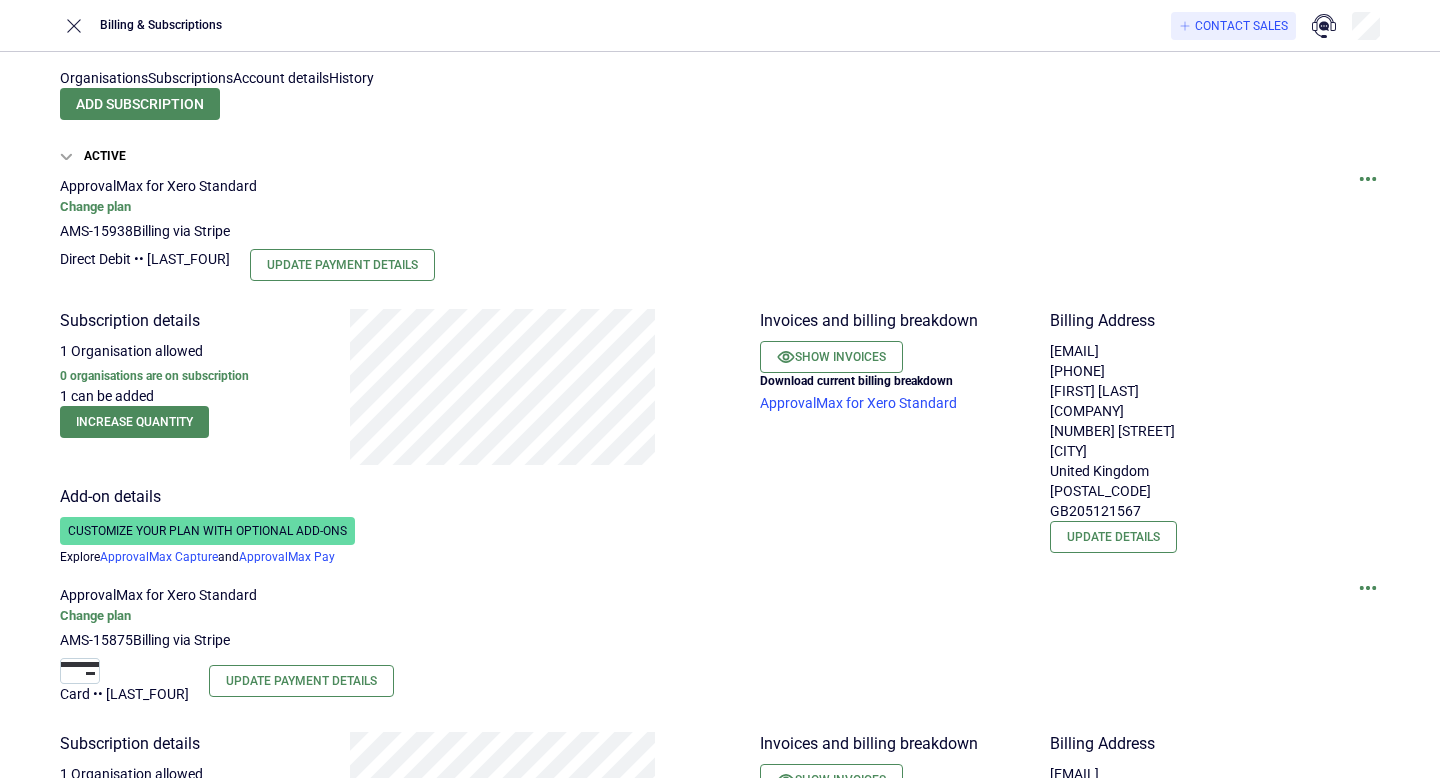 scroll, scrollTop: 0, scrollLeft: 0, axis: both 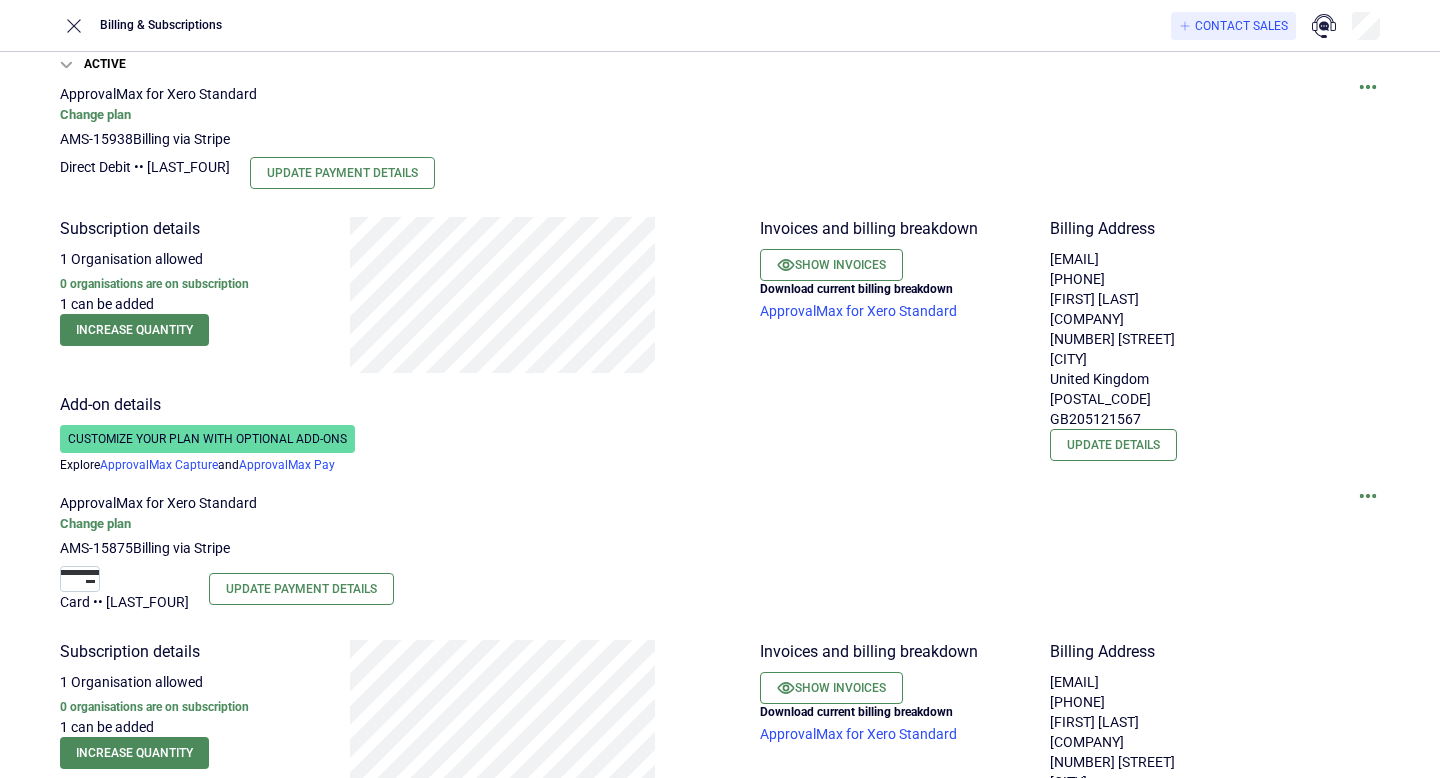click at bounding box center (1368, 87) 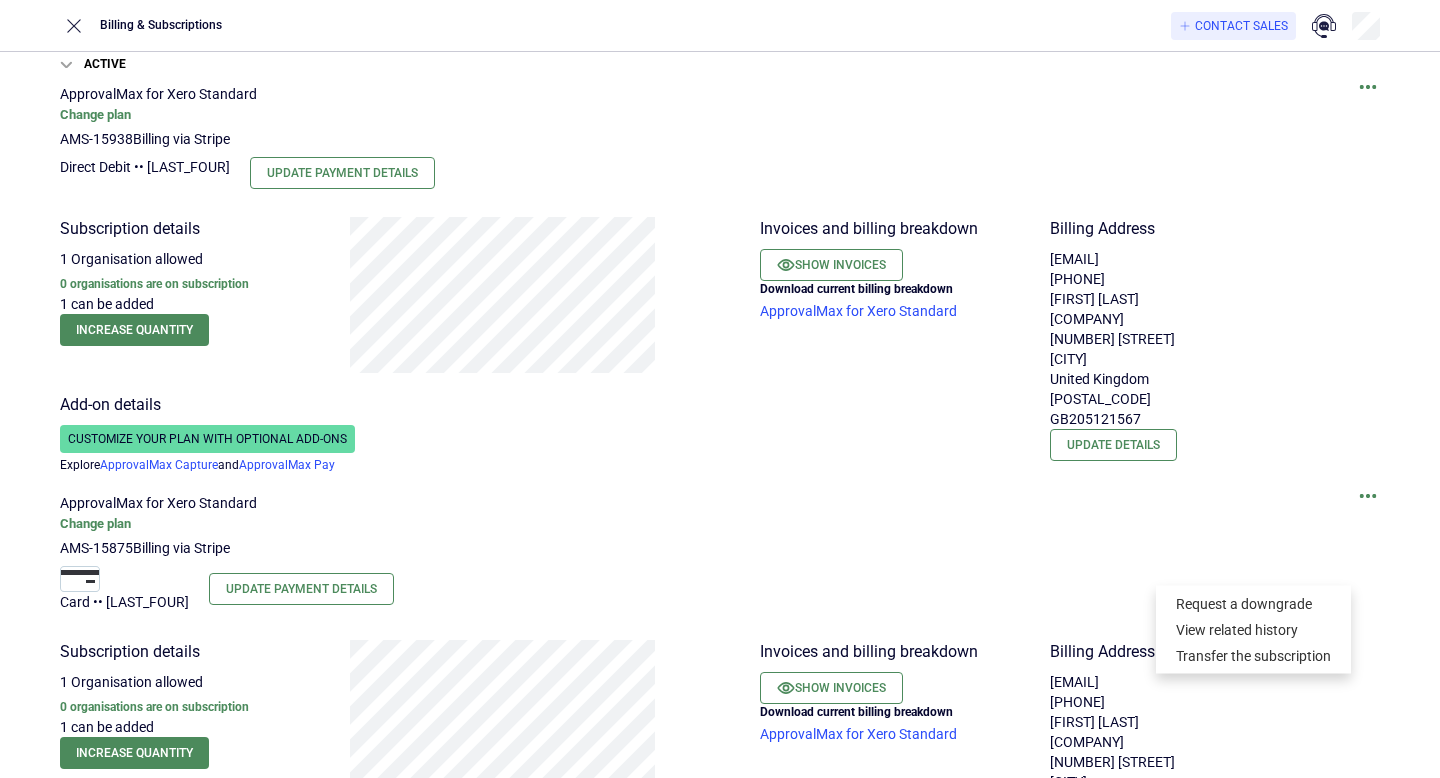 click on "ApprovalMax for Xero Standard Change plan [PRODUCT_ID]  Billing via Stripe Card •• [LAST_FOUR] Update Payment Details" at bounding box center [720, 136] 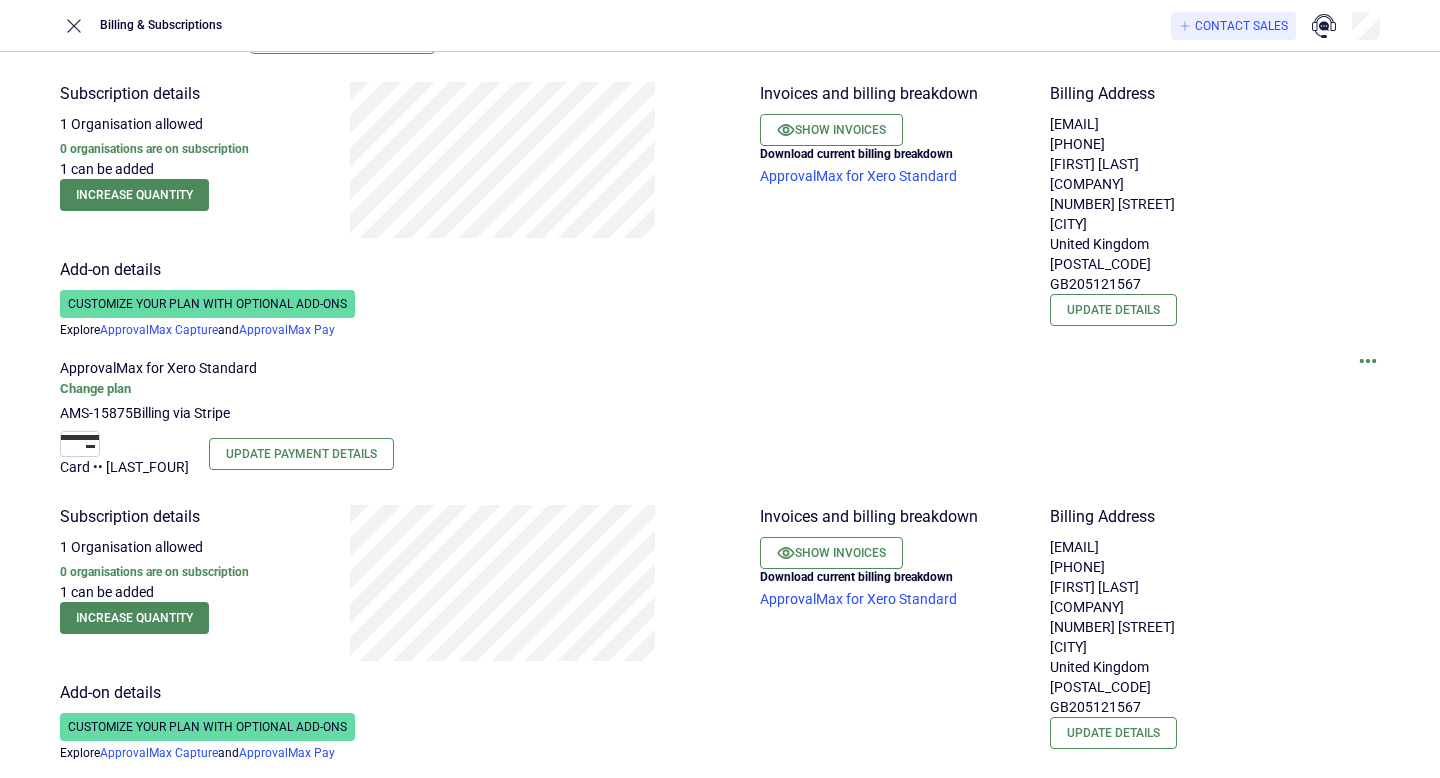 scroll, scrollTop: 228, scrollLeft: 0, axis: vertical 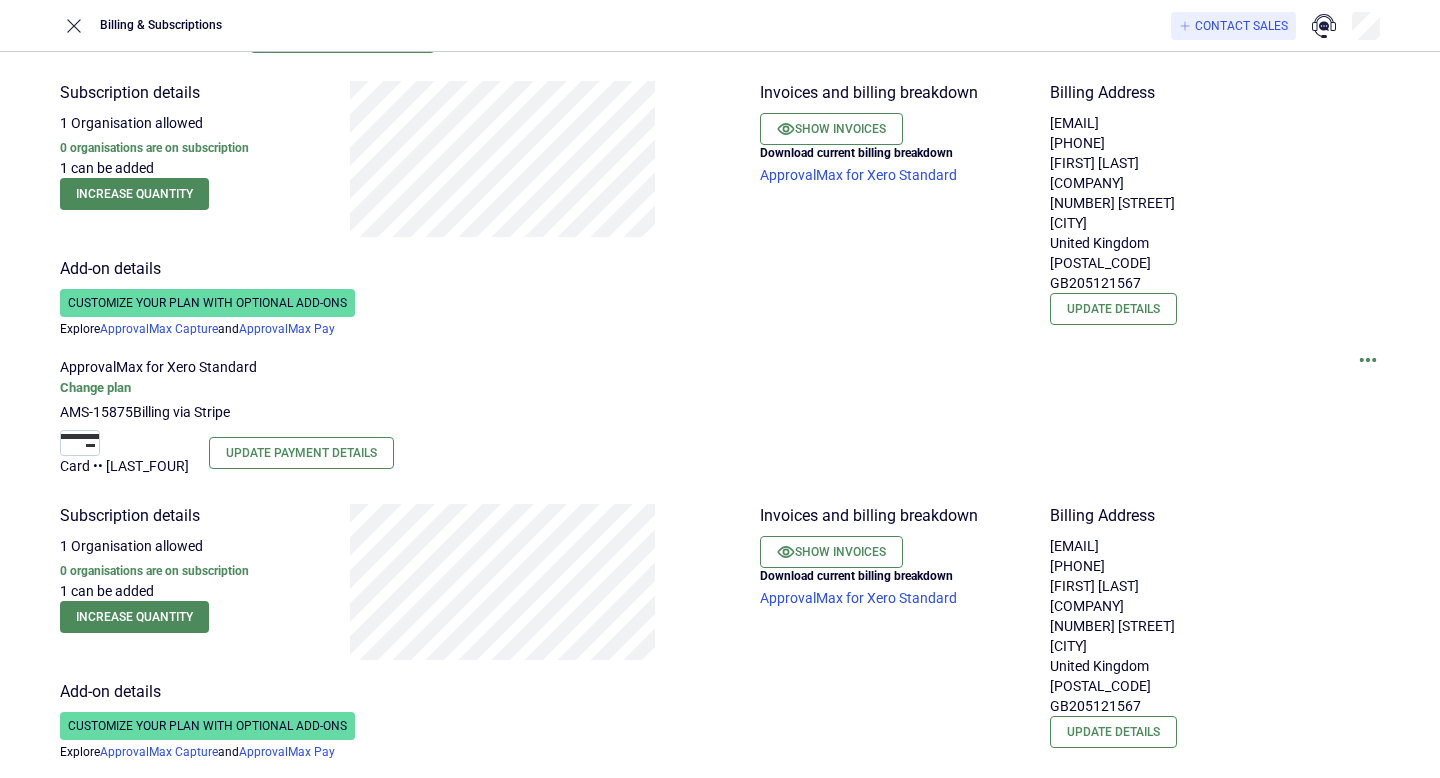 click at bounding box center (1368, 360) 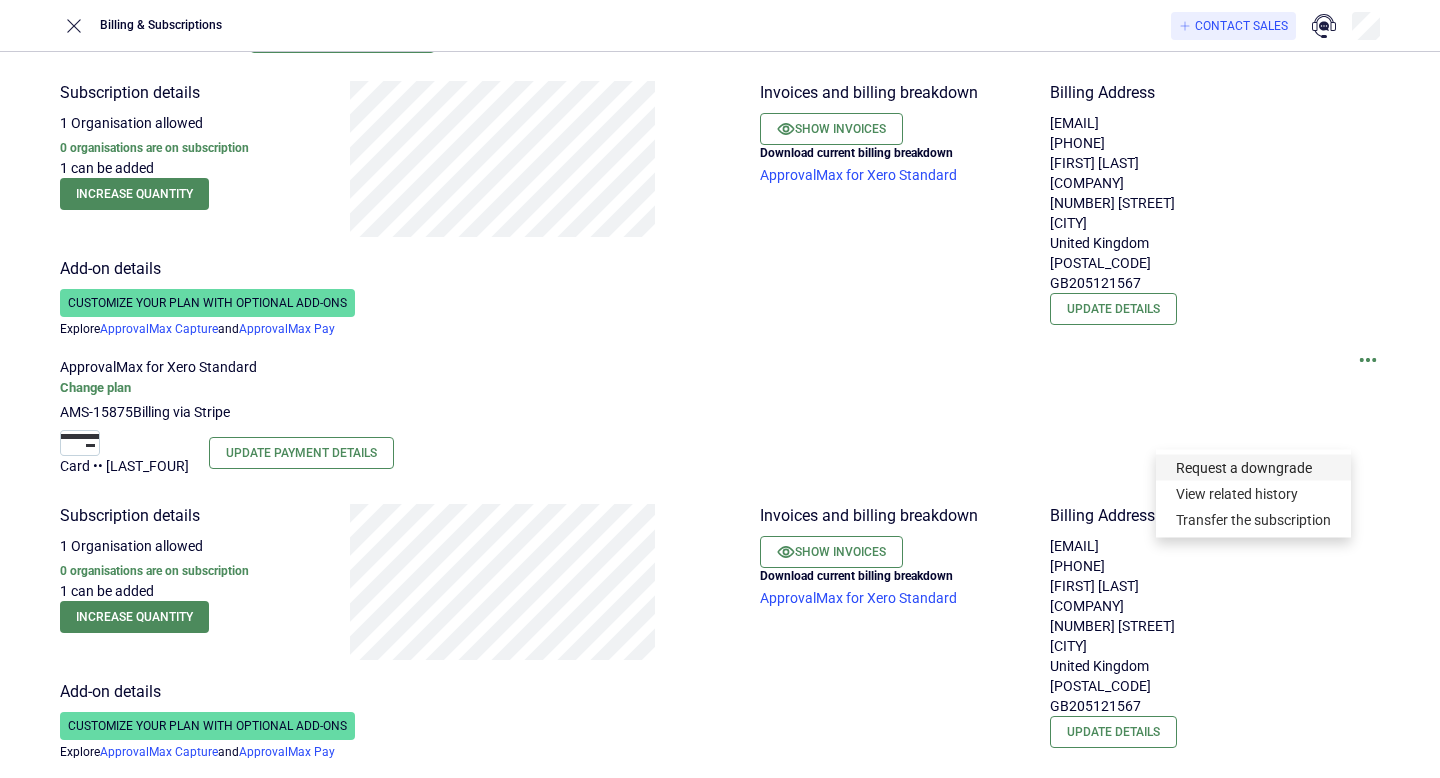 click on "Request a downgrade" at bounding box center [1253, 468] 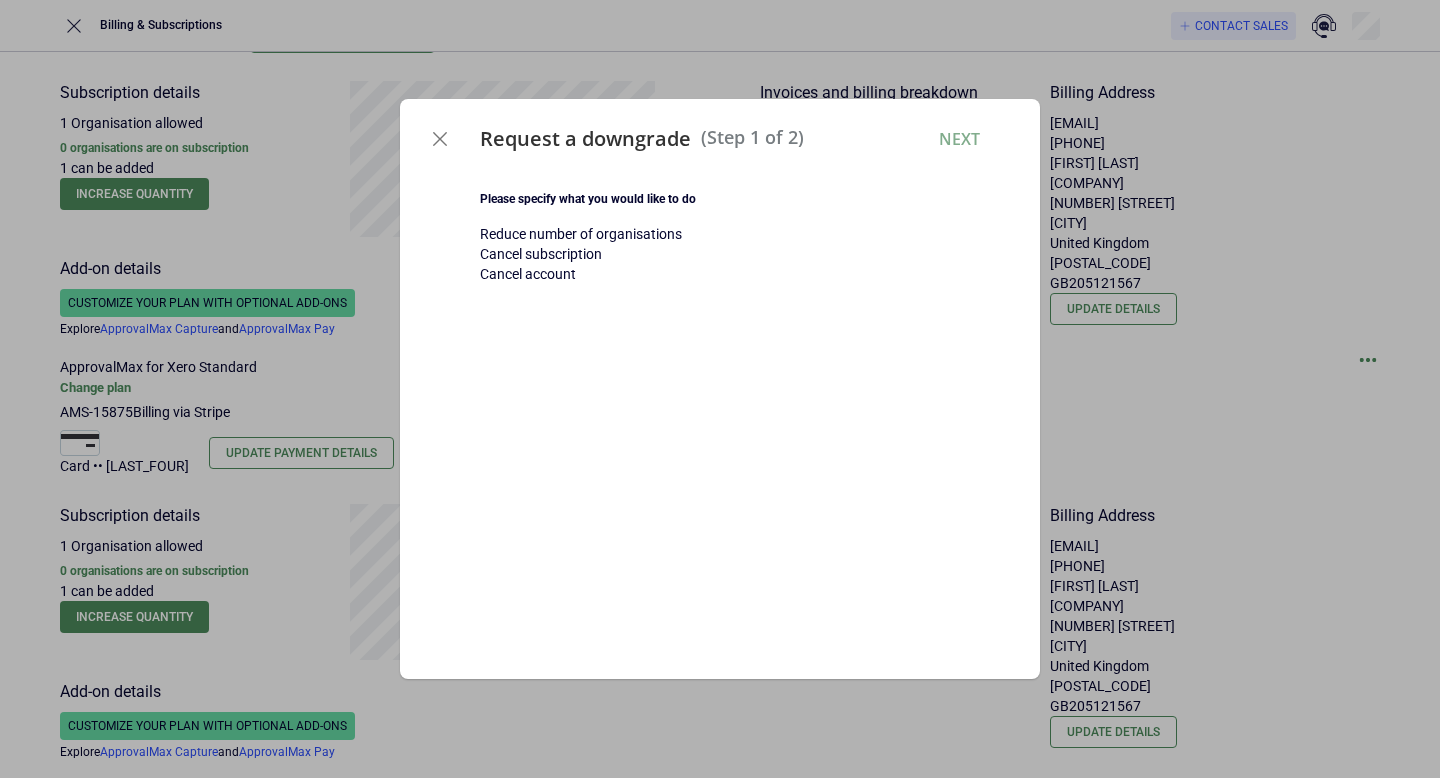 click on "Reduce number of organisations Cancel subscription Cancel account" at bounding box center [730, 254] 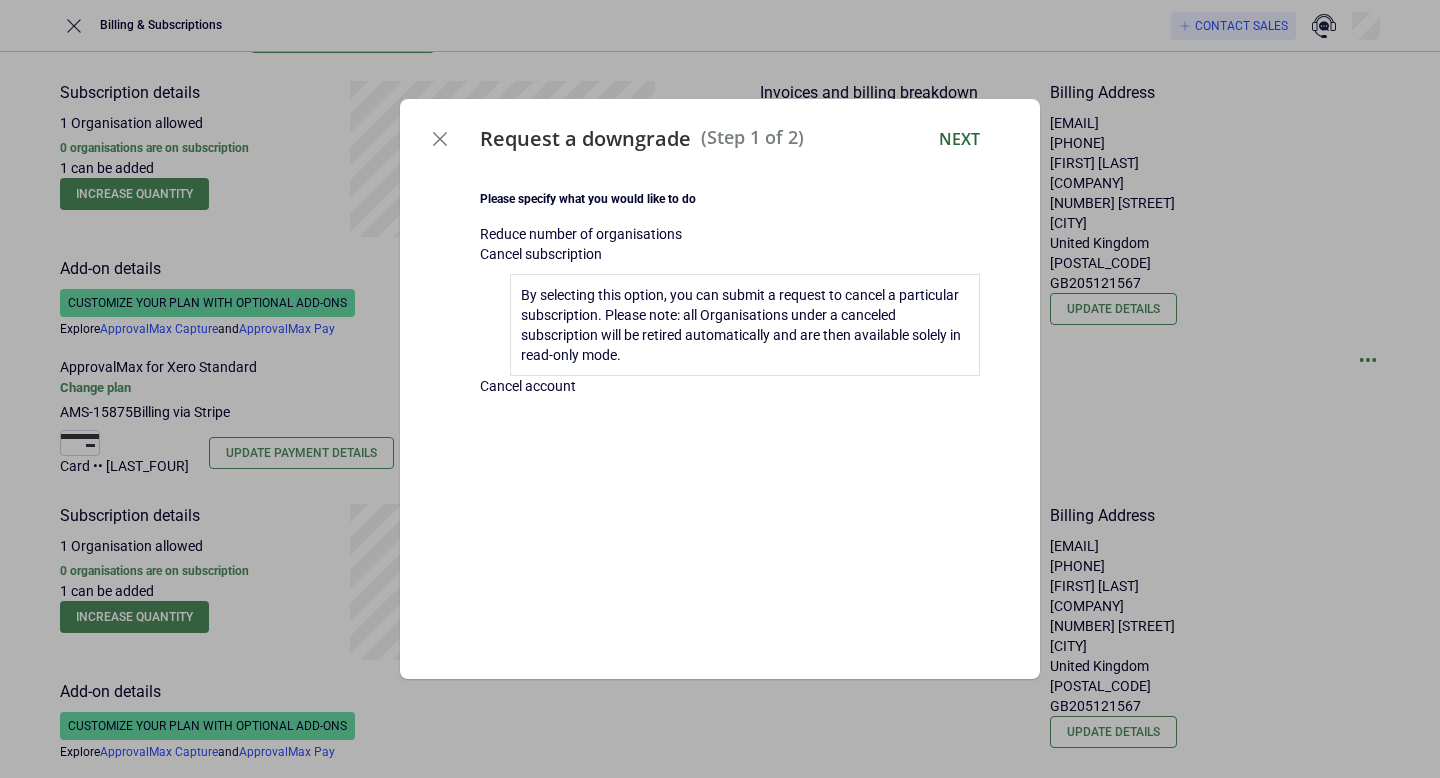 click on "Next" at bounding box center [959, 139] 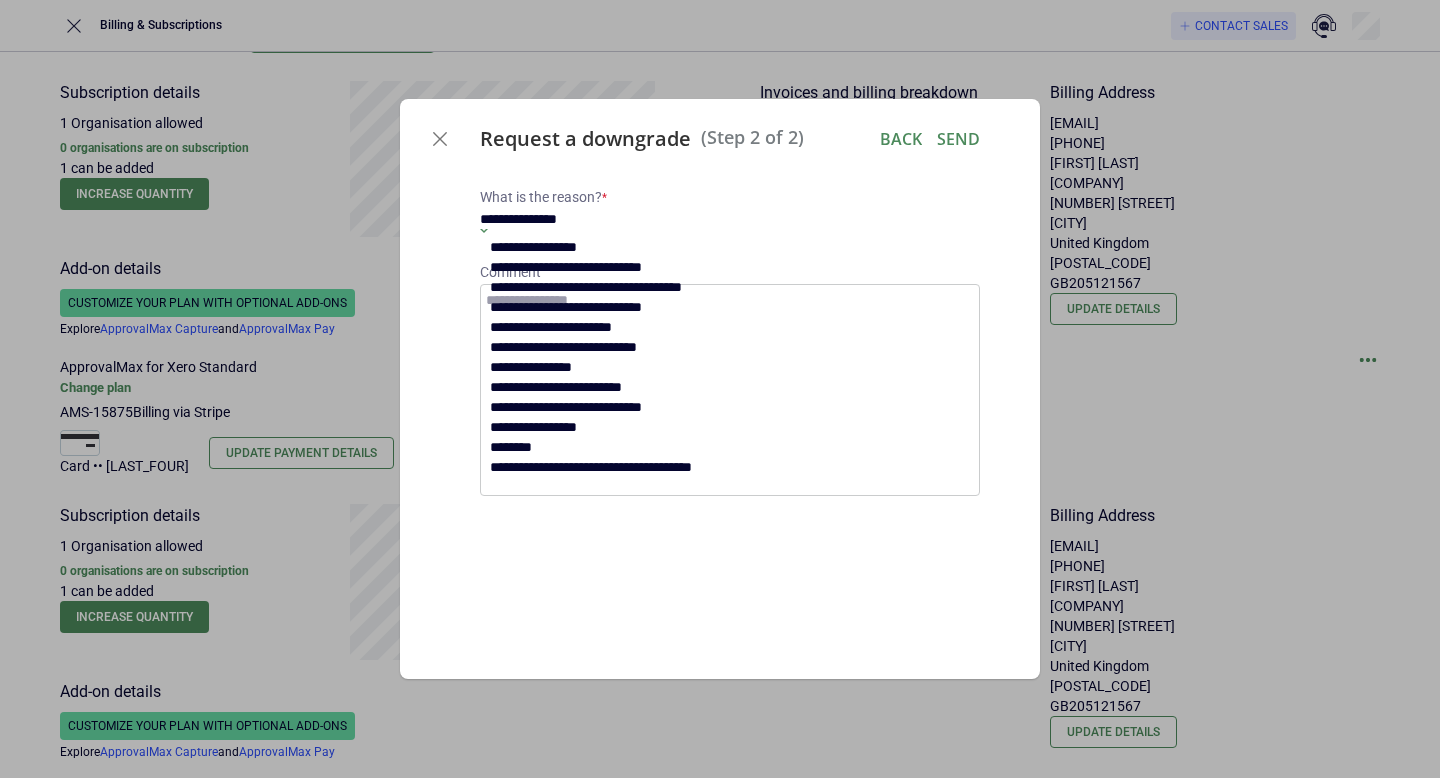 click on "**********" at bounding box center [619, 219] 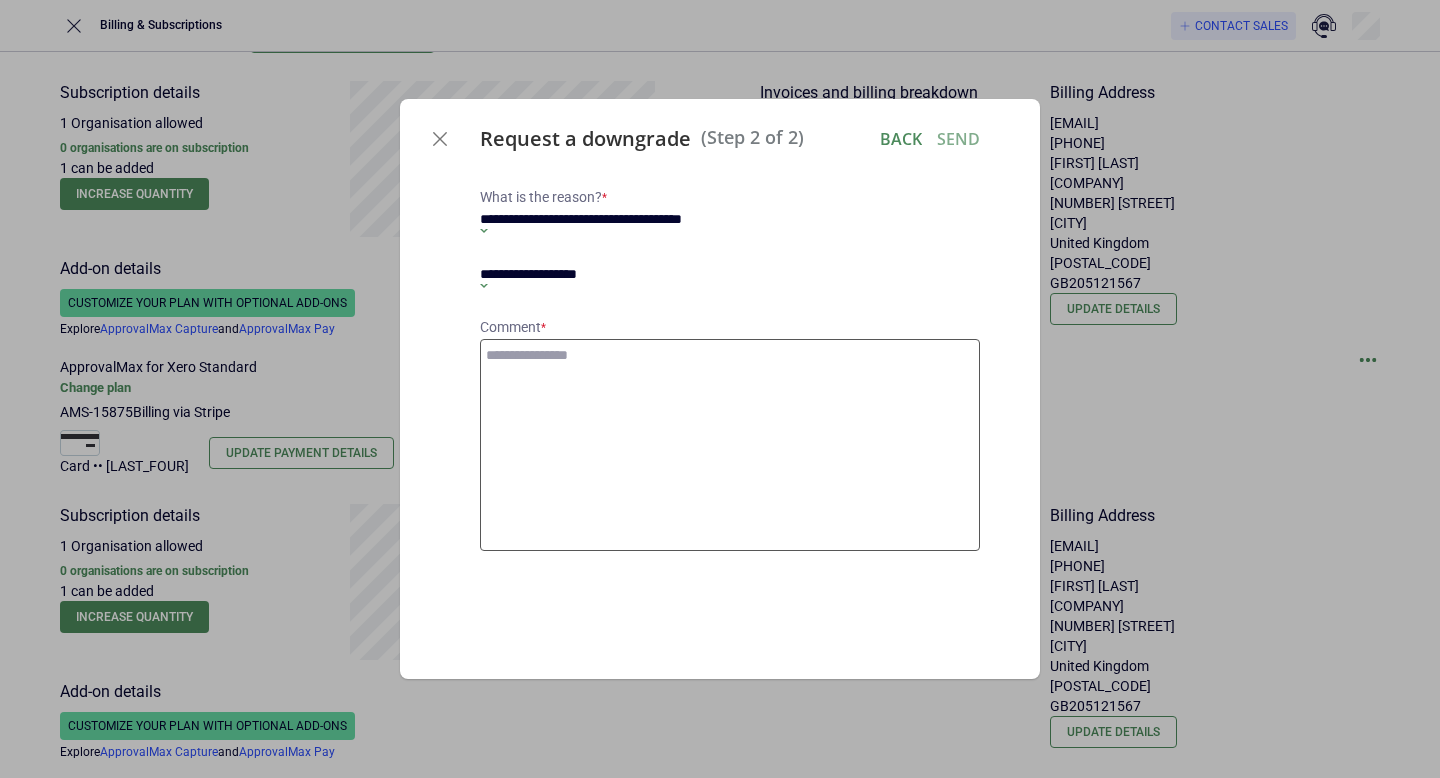 click at bounding box center [730, 445] 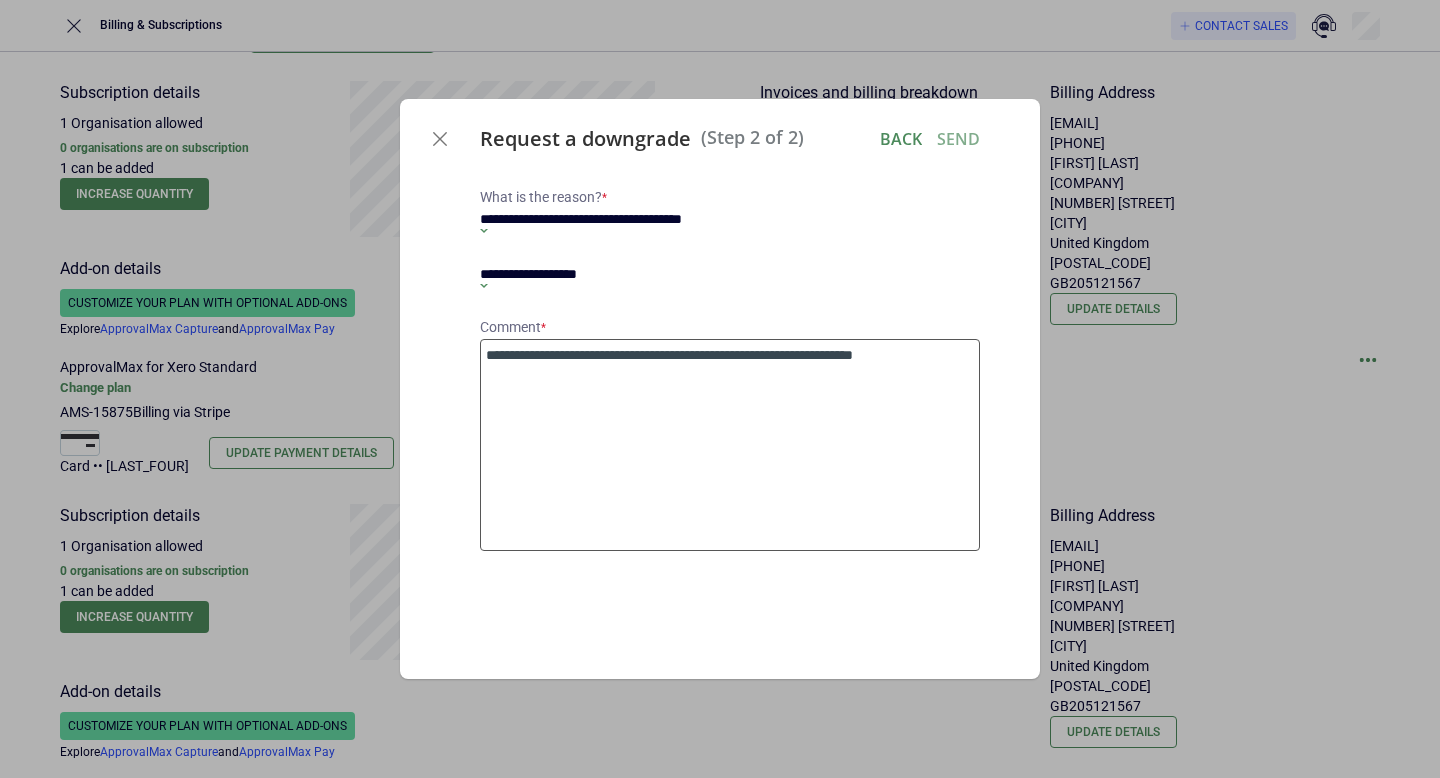 type on "**********" 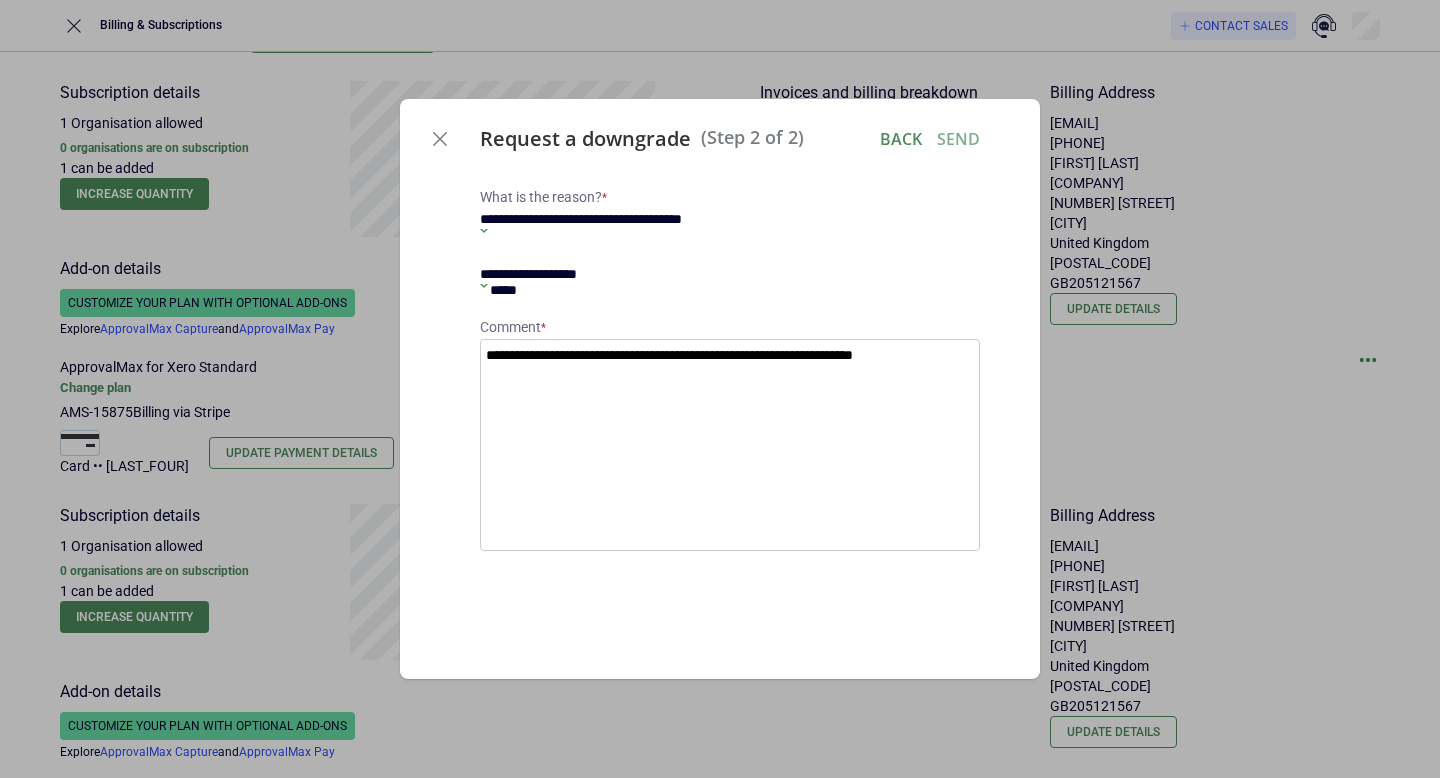 click on "**********" at bounding box center [619, 274] 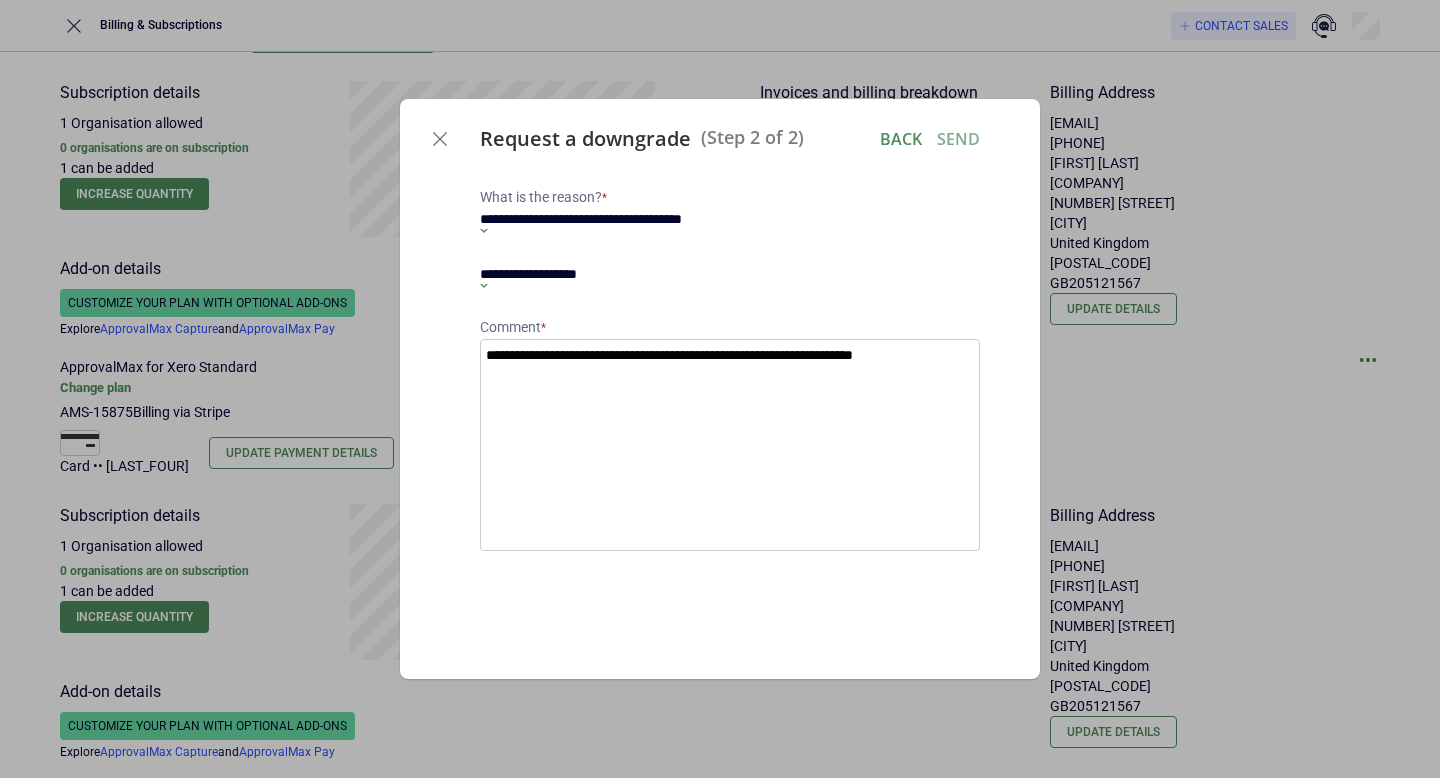 click on "**********" at bounding box center (619, 274) 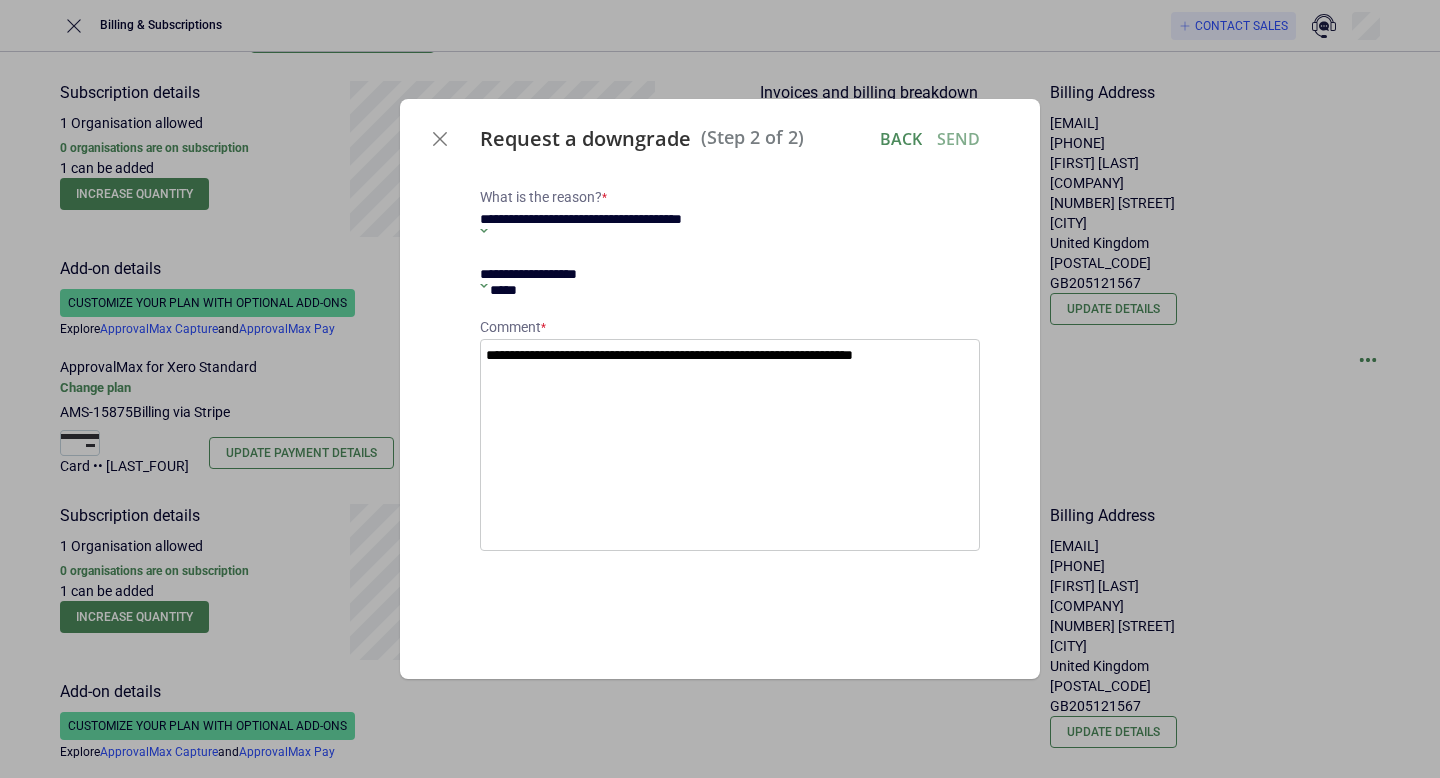click on "*****" at bounding box center [630, 290] 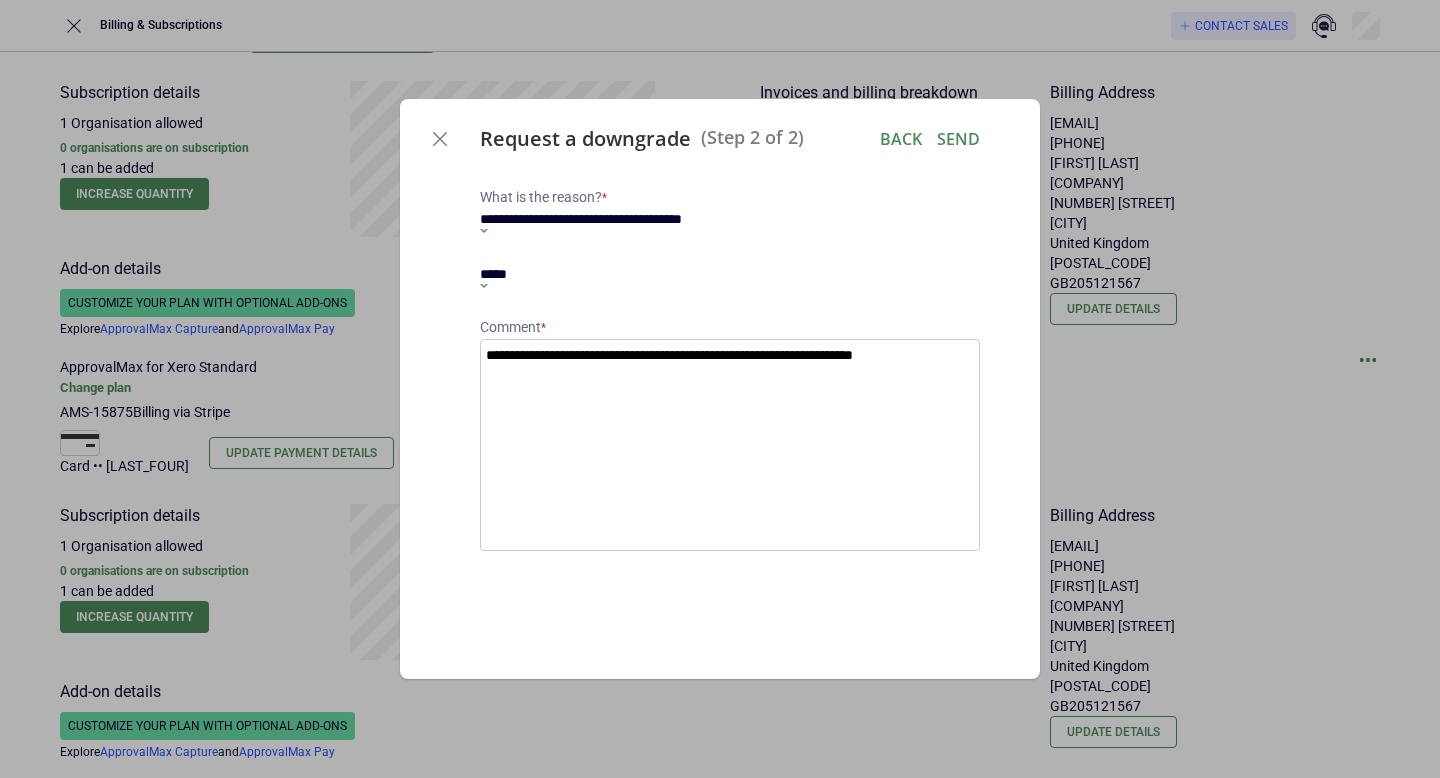 click on "**********" at bounding box center [730, 390] 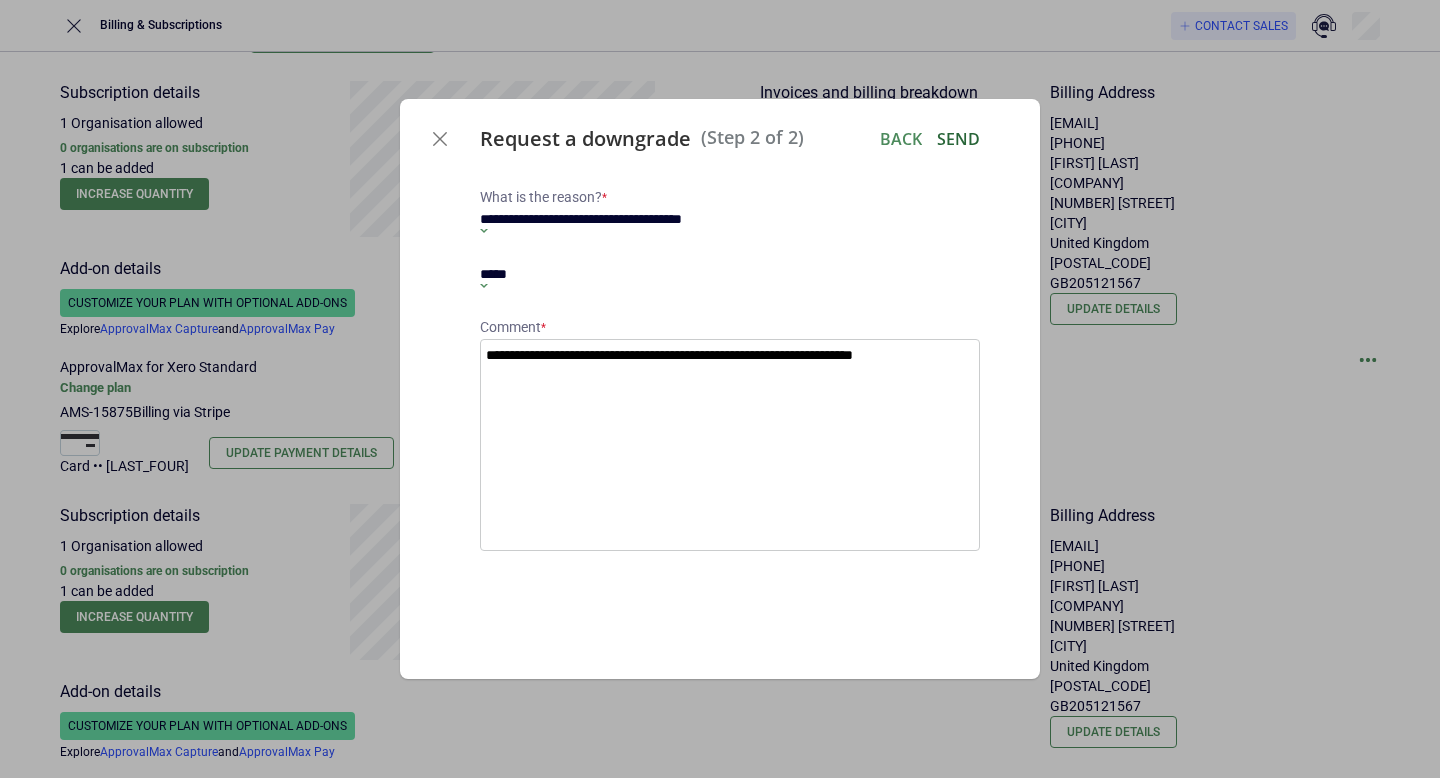 click on "Send" at bounding box center (958, 139) 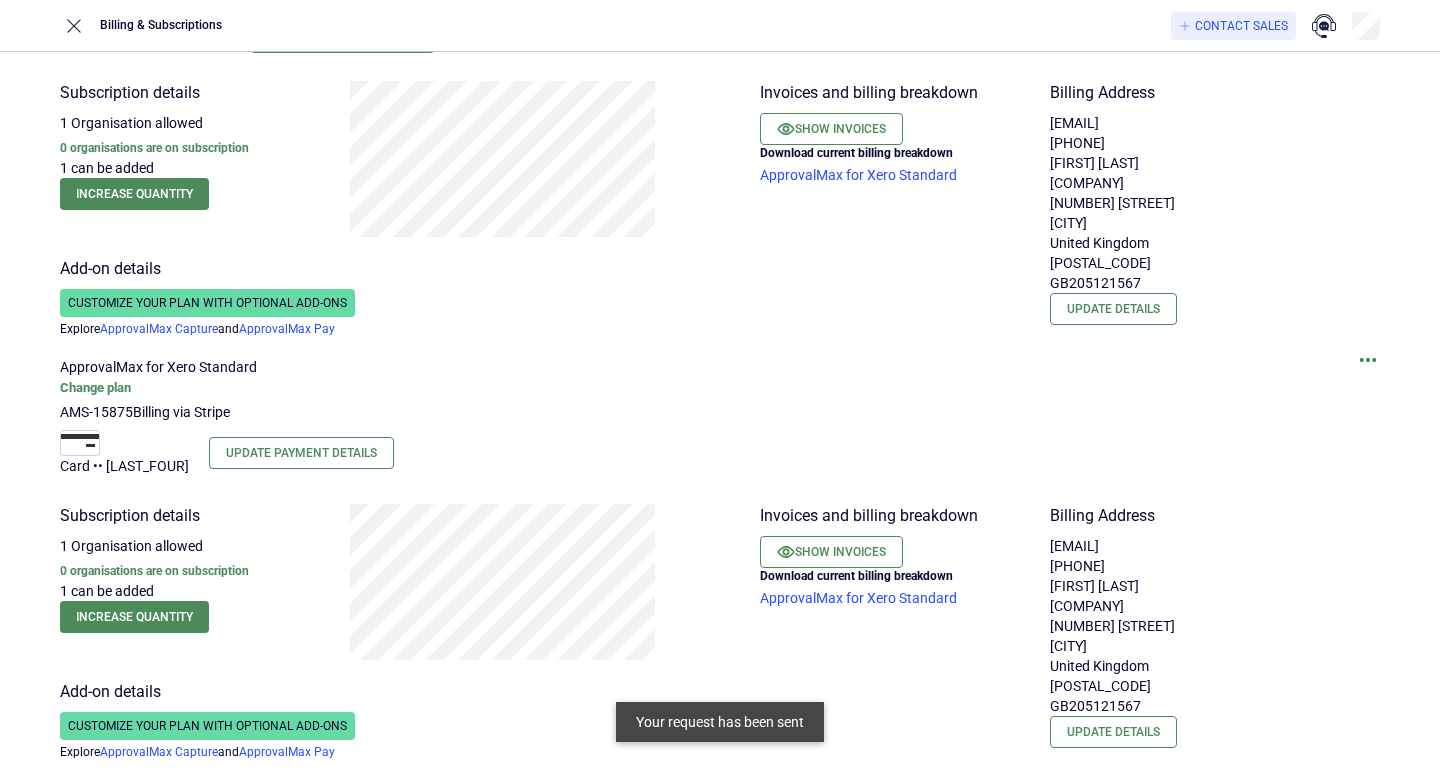 click on "Billing Address [EMAIL] [PHONE] [FIRST] [LAST] [COMPANY] [NUMBER] [STREET] [CITY] [COUNTRY] [POSTAL_CODE] [POSTAL_CODE] Update details ApprovalMax for Xero Standard Change plan [PRODUCT_ID] Billing via Stripe Card •• [LAST_FOUR] Update Payment Details Subscription details 1 Organisation allowed 0 organisations are on subscription 1 can be added Increase quantity Add-on details Customize your plan with optional add-ons Explore ApprovalMax Capture and ApprovalMax Pay [CITY]" at bounding box center (720, 532) 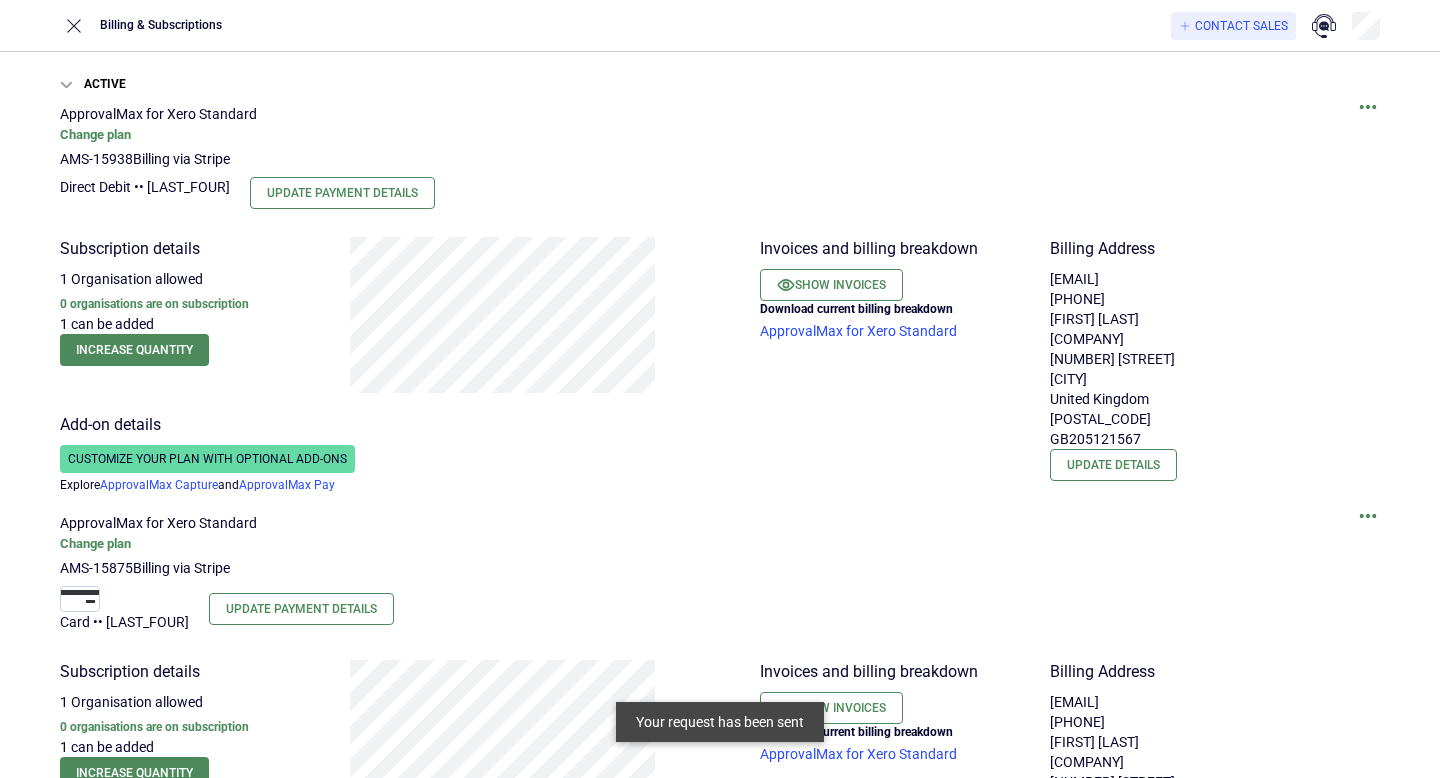 scroll, scrollTop: 0, scrollLeft: 0, axis: both 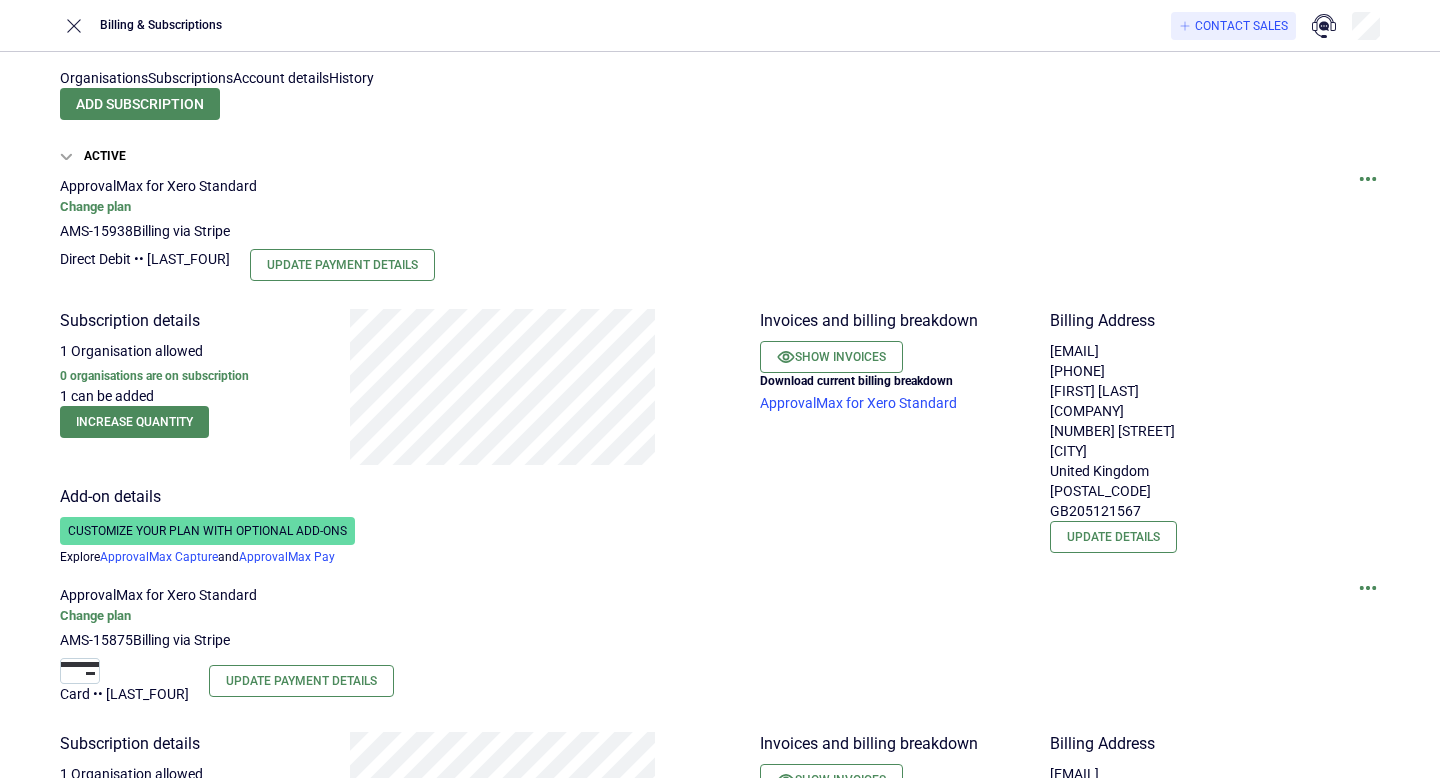 click on "0 organisations are on subscription 1 can be added" at bounding box center [185, 385] 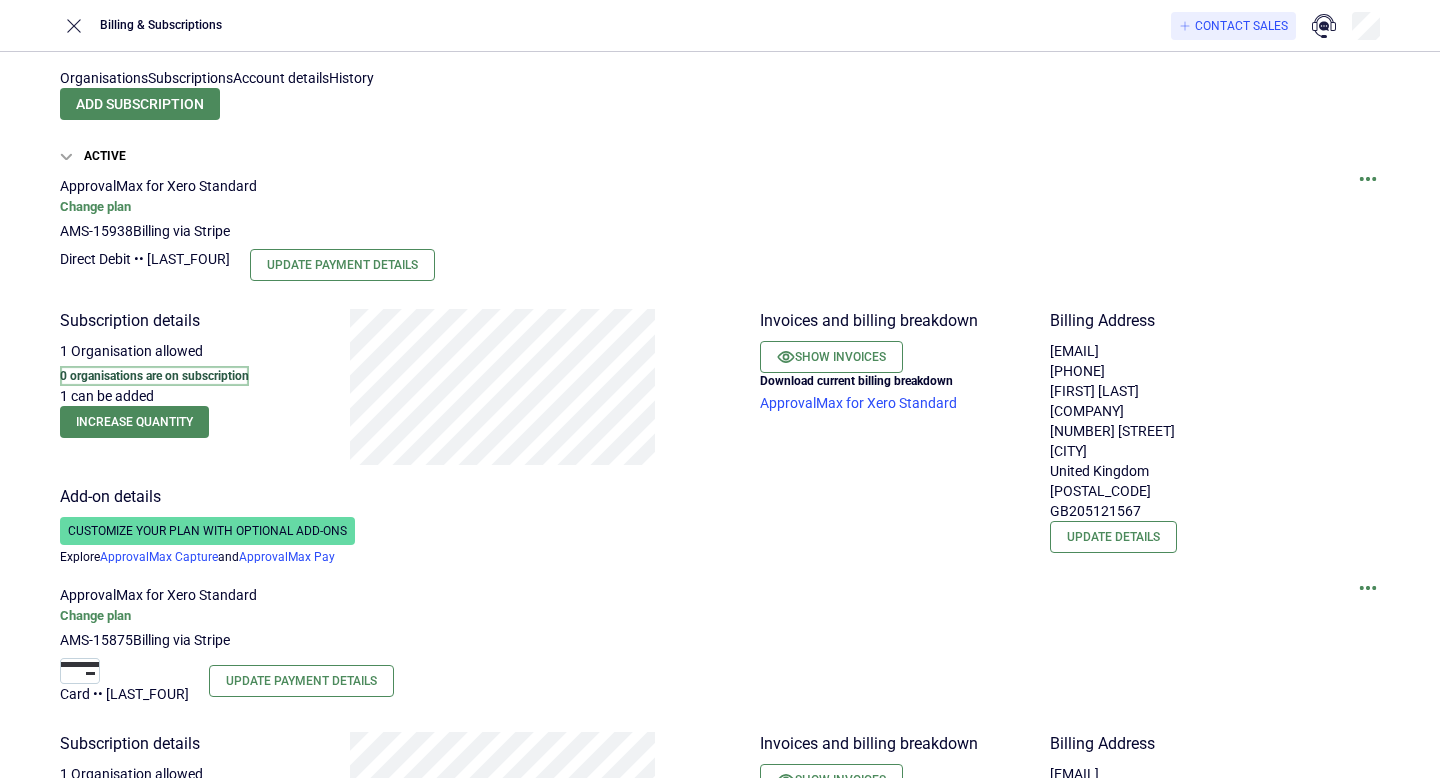 click on "0 organisations are on subscription" at bounding box center (154, 376) 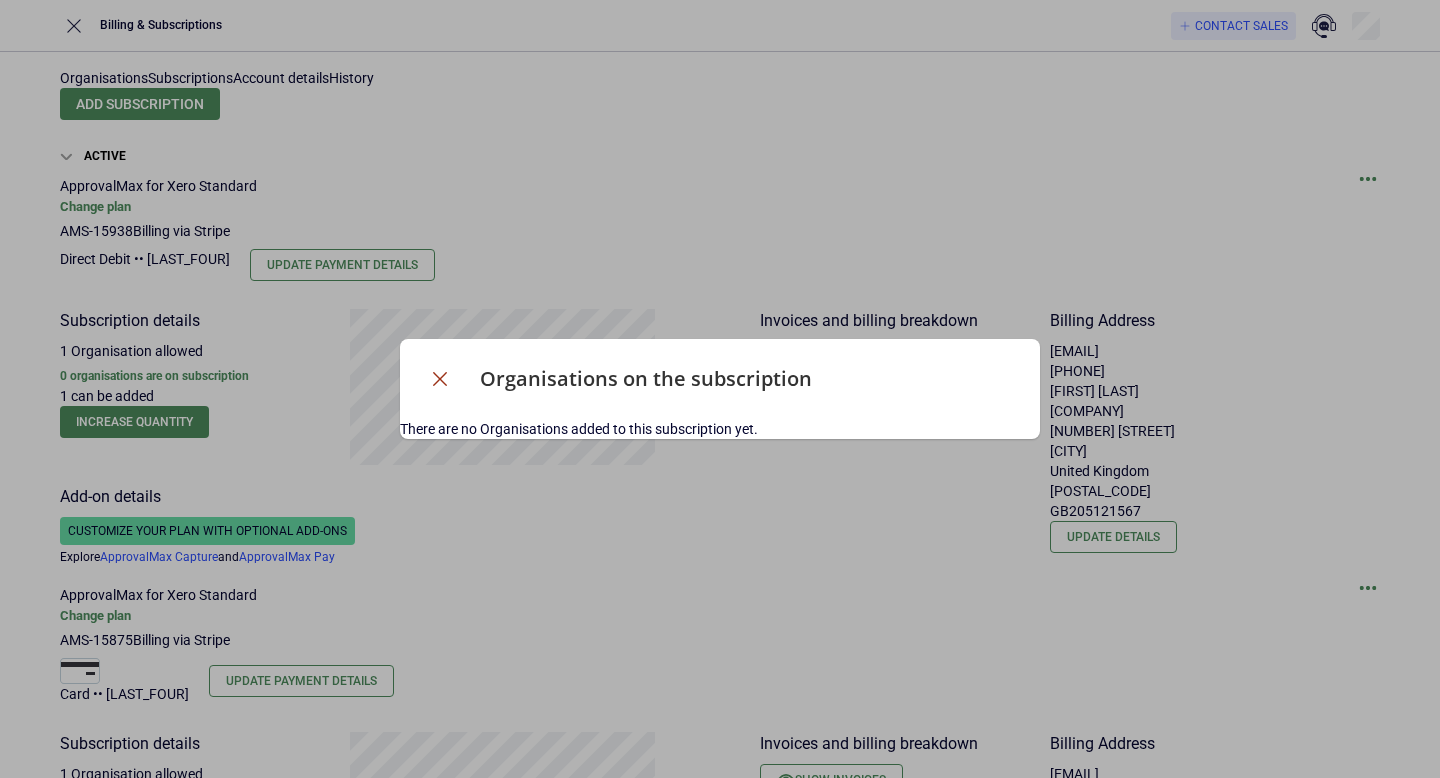 click at bounding box center (440, 379) 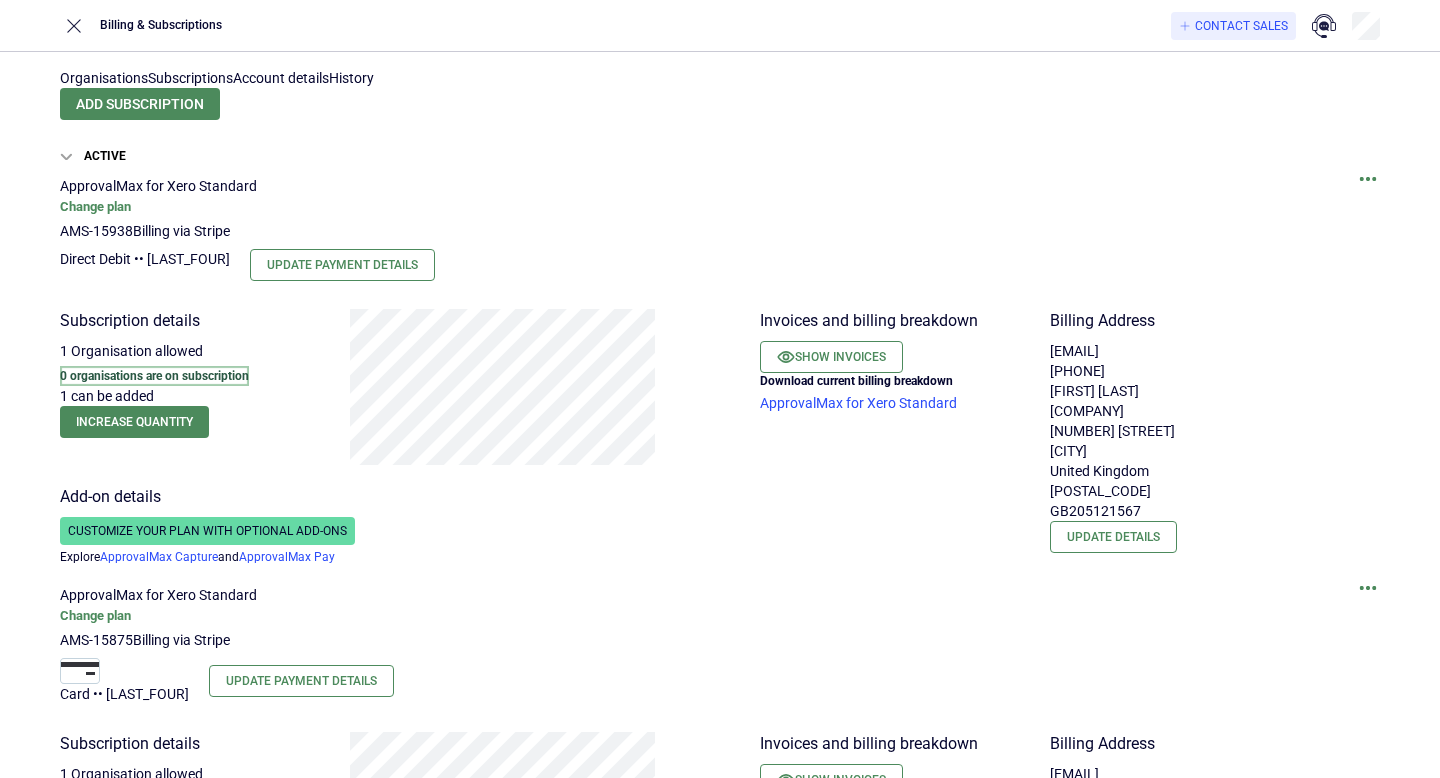 click on "0 organisations are on subscription" at bounding box center [154, 376] 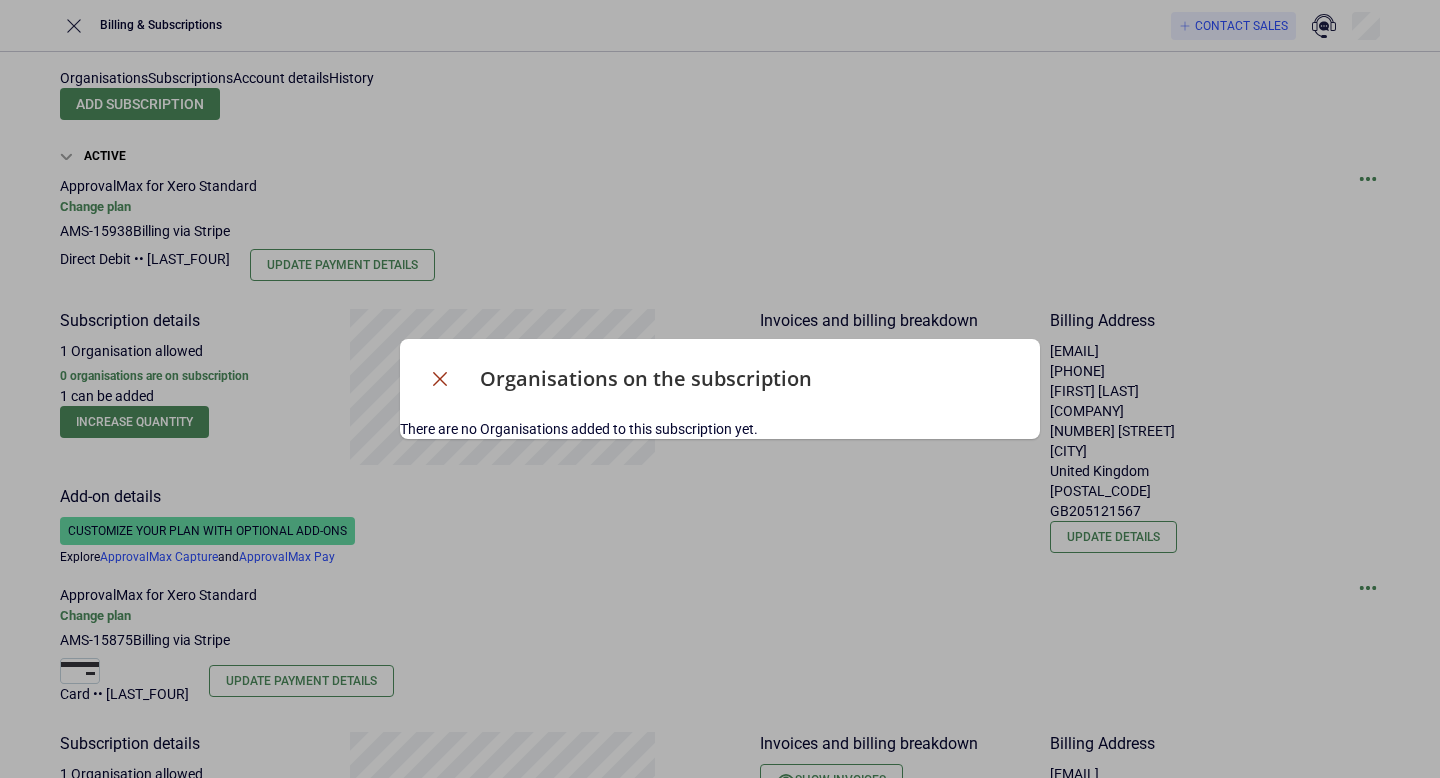 click at bounding box center (440, 379) 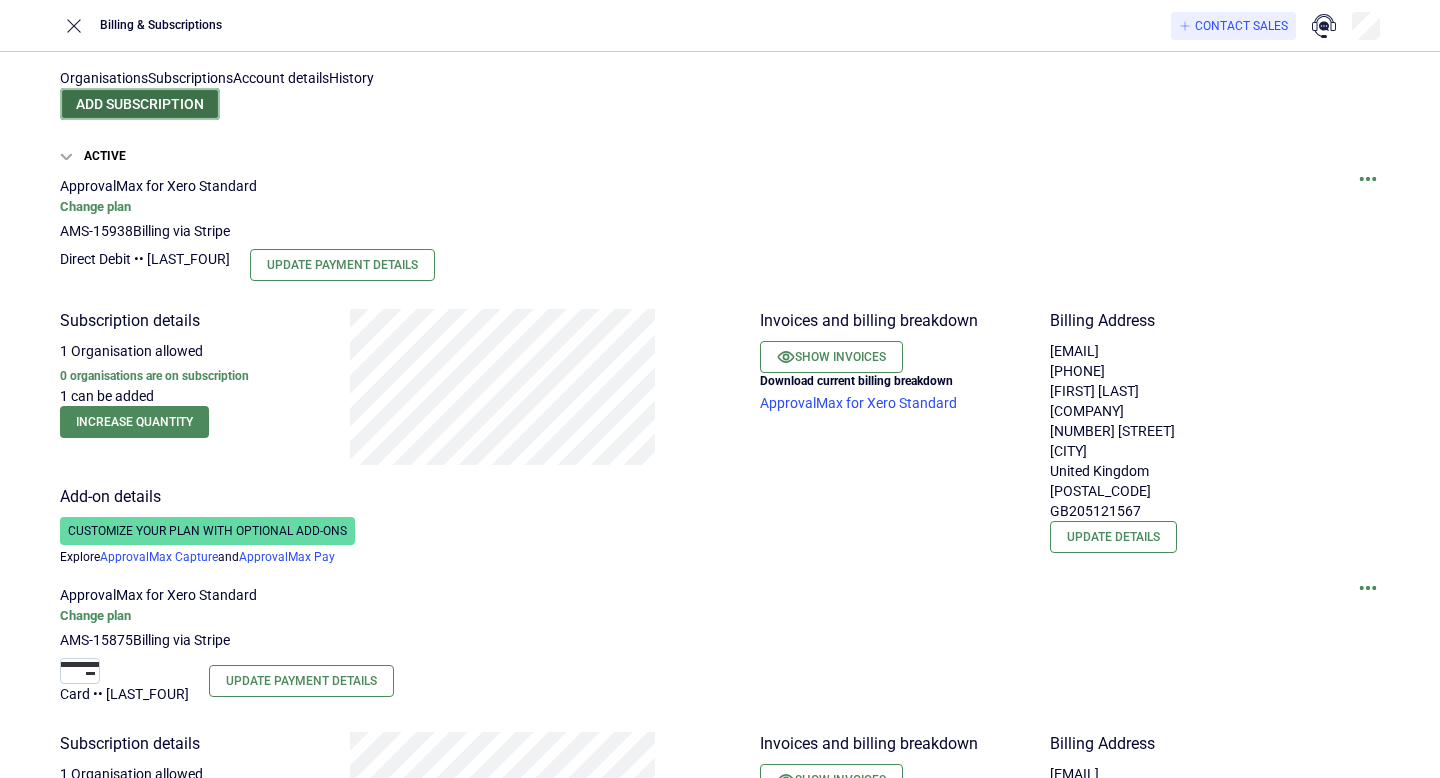 click on "Add subscription" at bounding box center [140, 104] 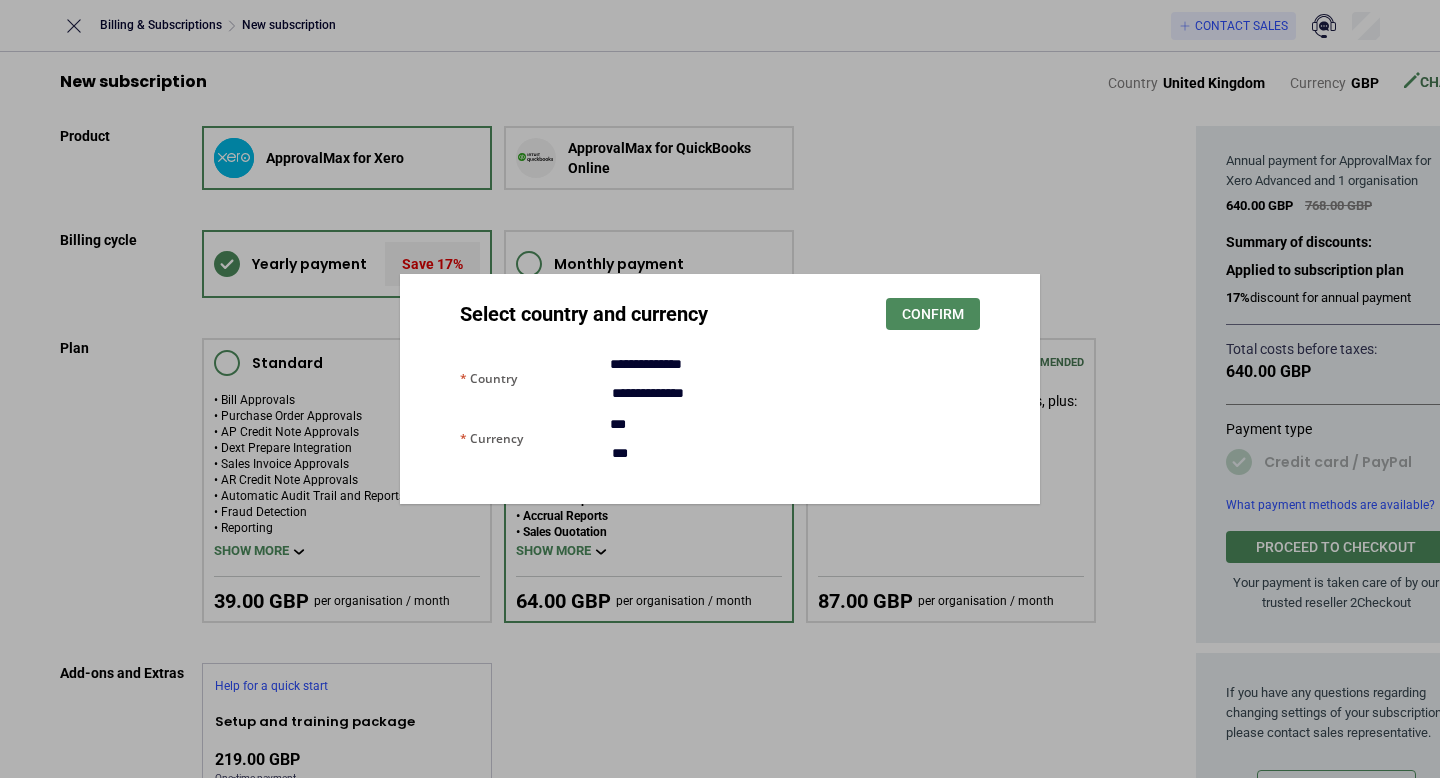 click on "**********" at bounding box center (720, 389) 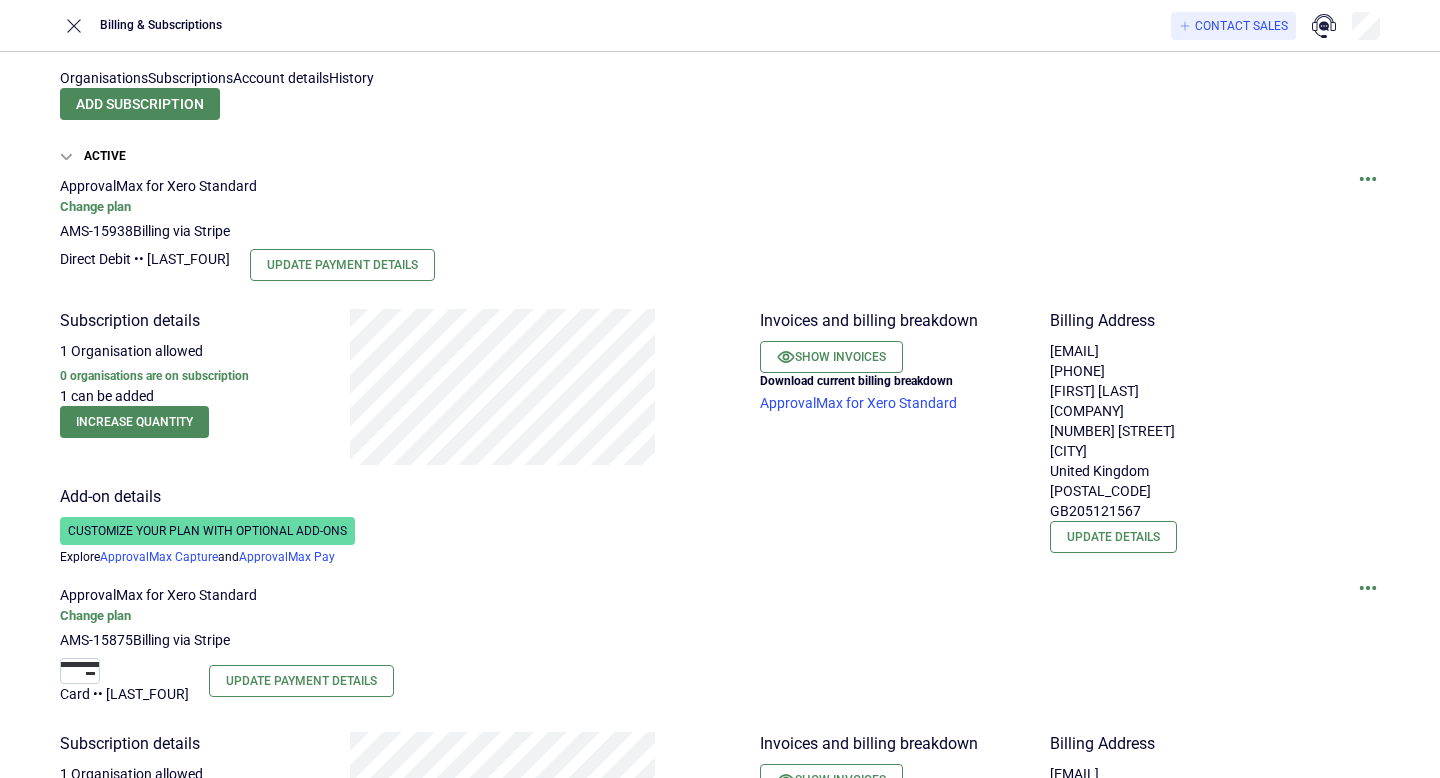 click at bounding box center [1368, 186] 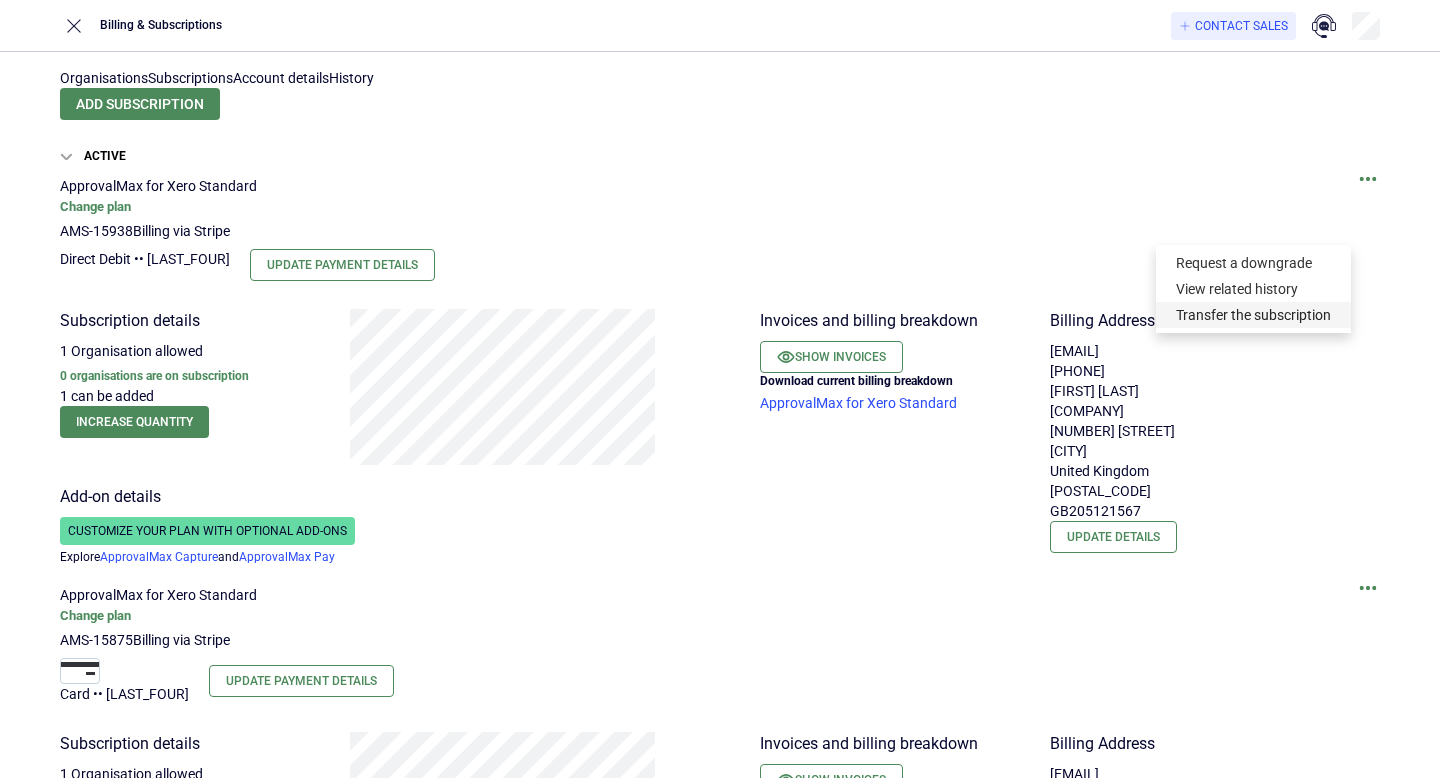 click on "Transfer the subscription" at bounding box center [1253, 315] 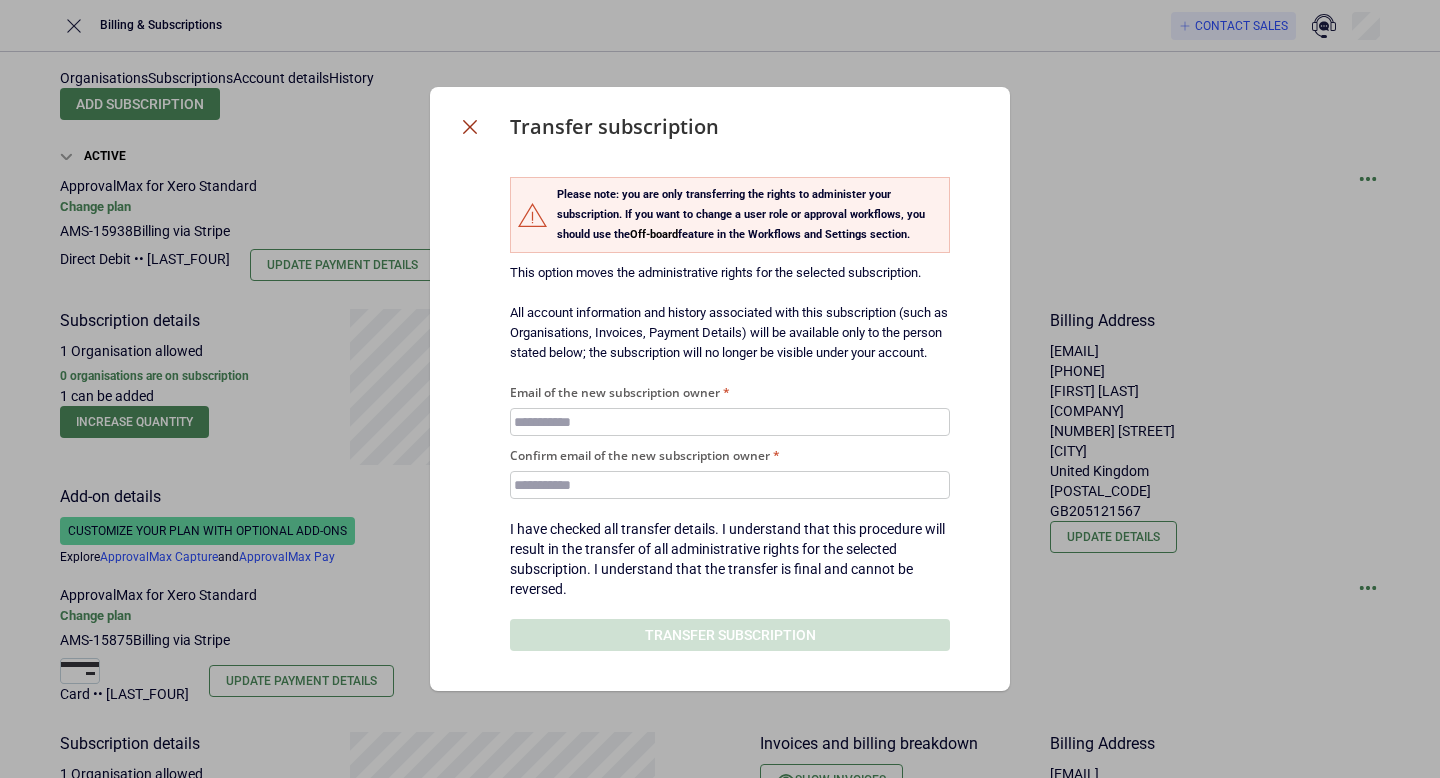 click at bounding box center [470, 127] 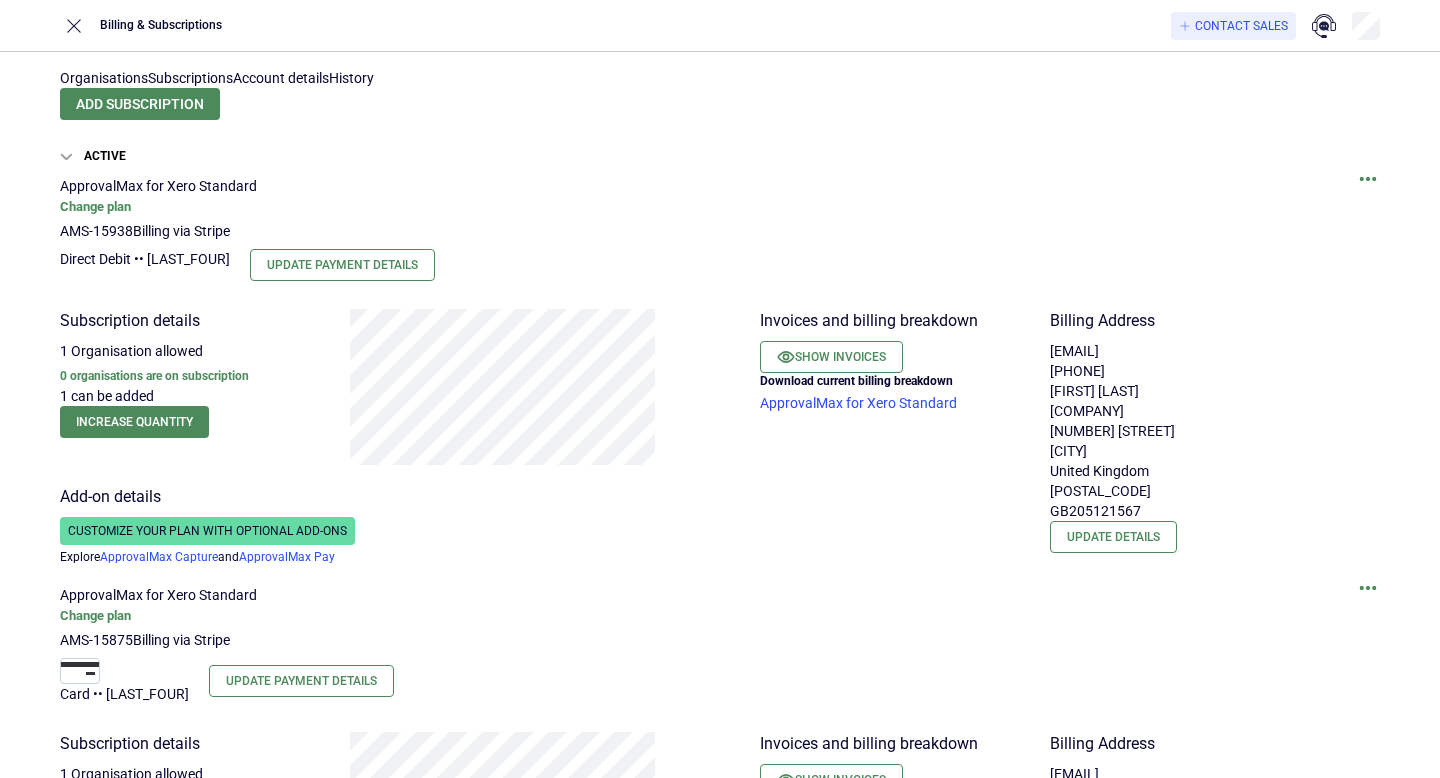 click on "Add subscription" at bounding box center (720, 104) 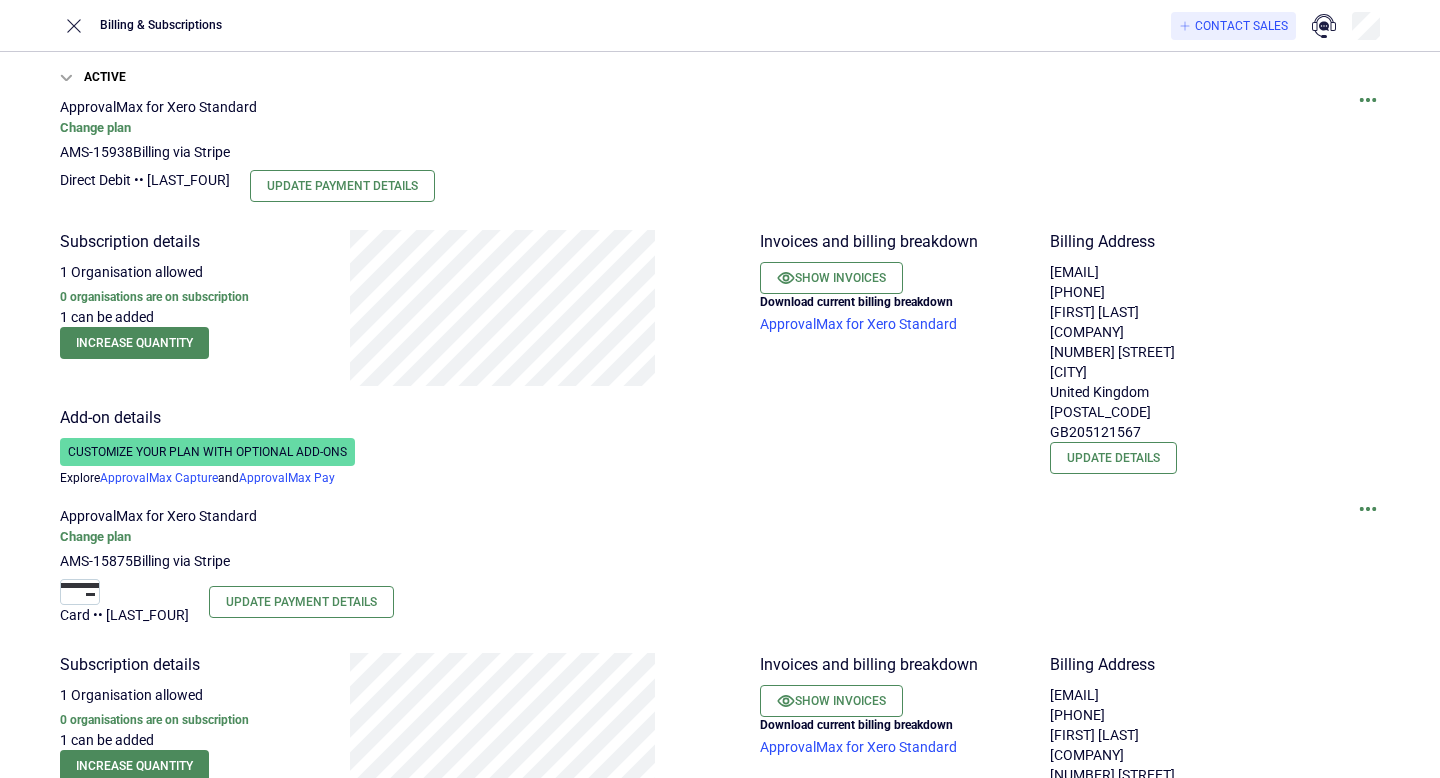 scroll, scrollTop: 0, scrollLeft: 0, axis: both 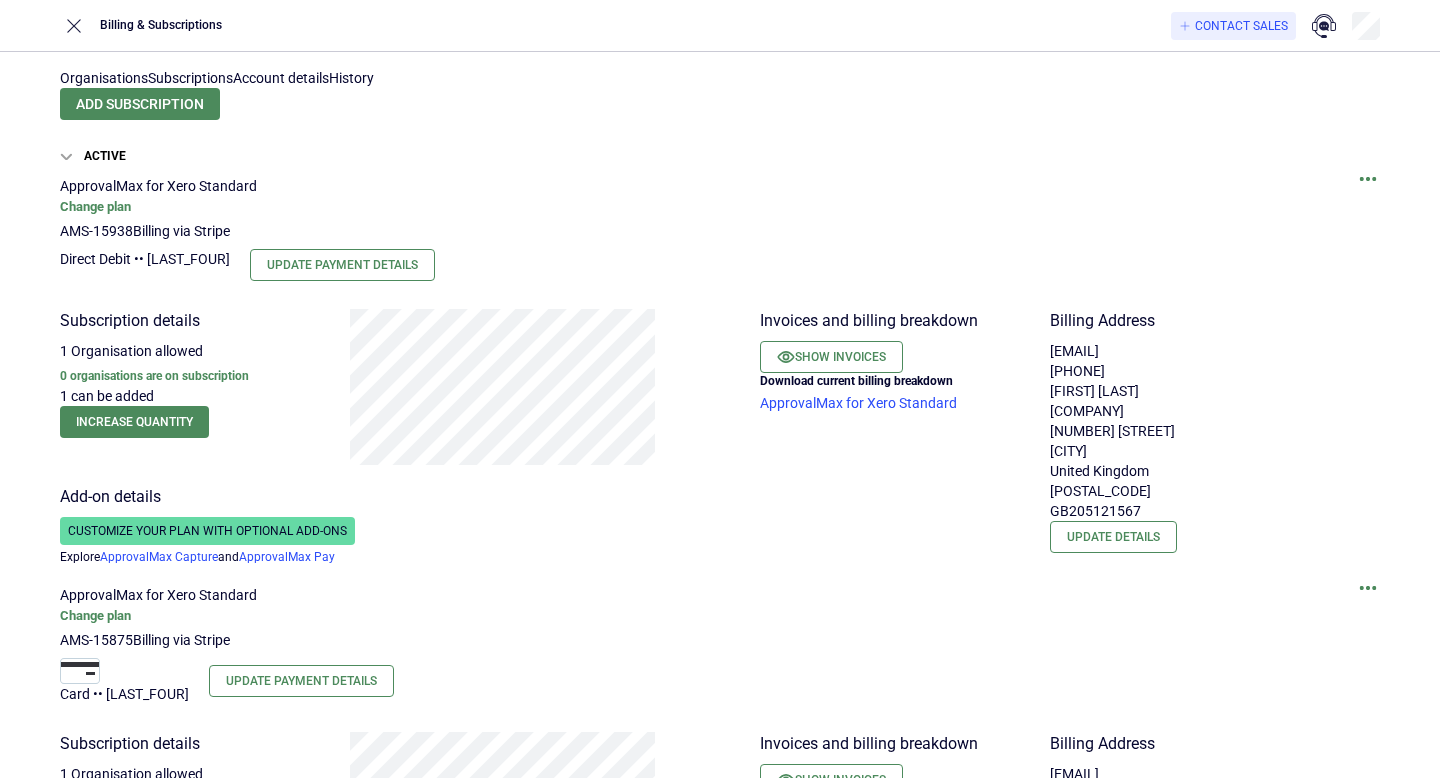 click on "Organisations" at bounding box center [104, 78] 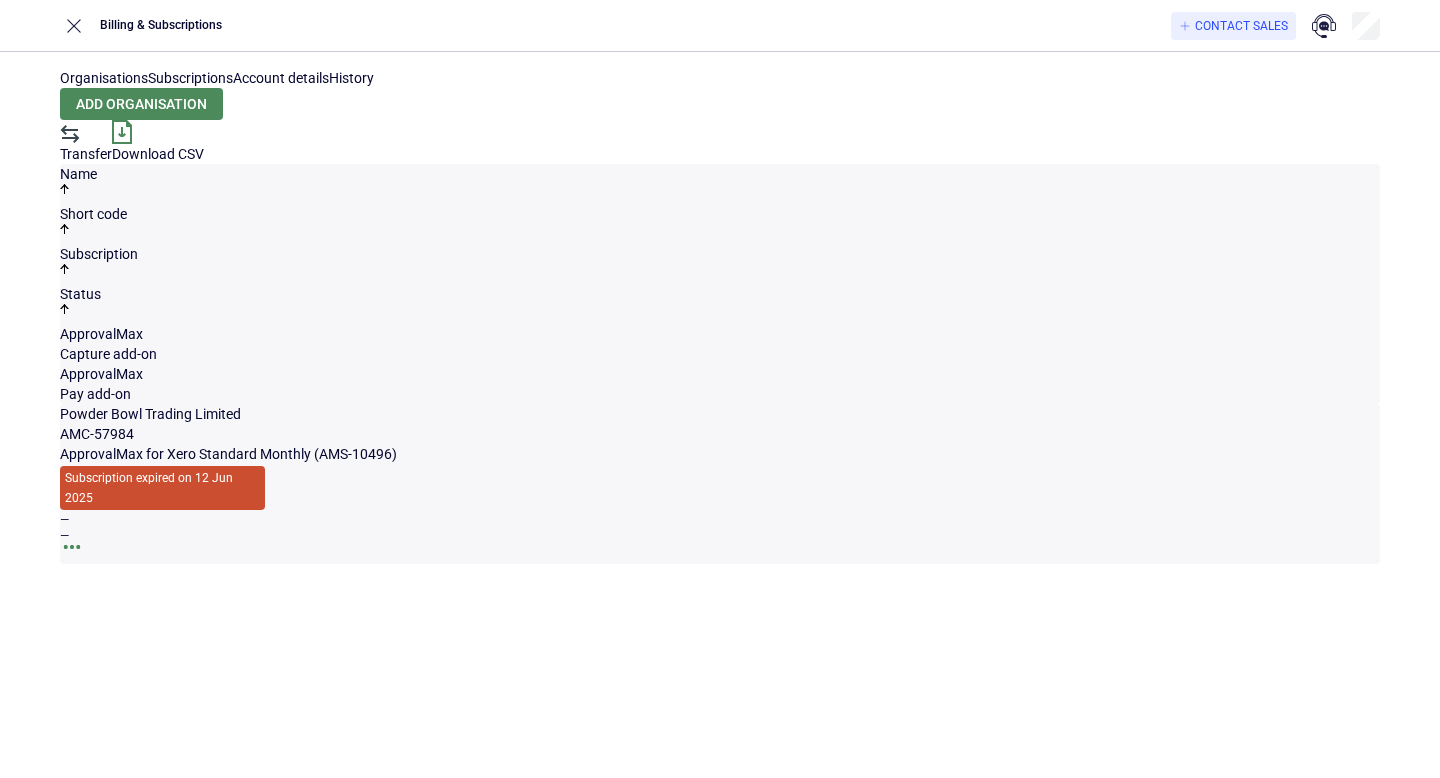 click at bounding box center (72, 547) 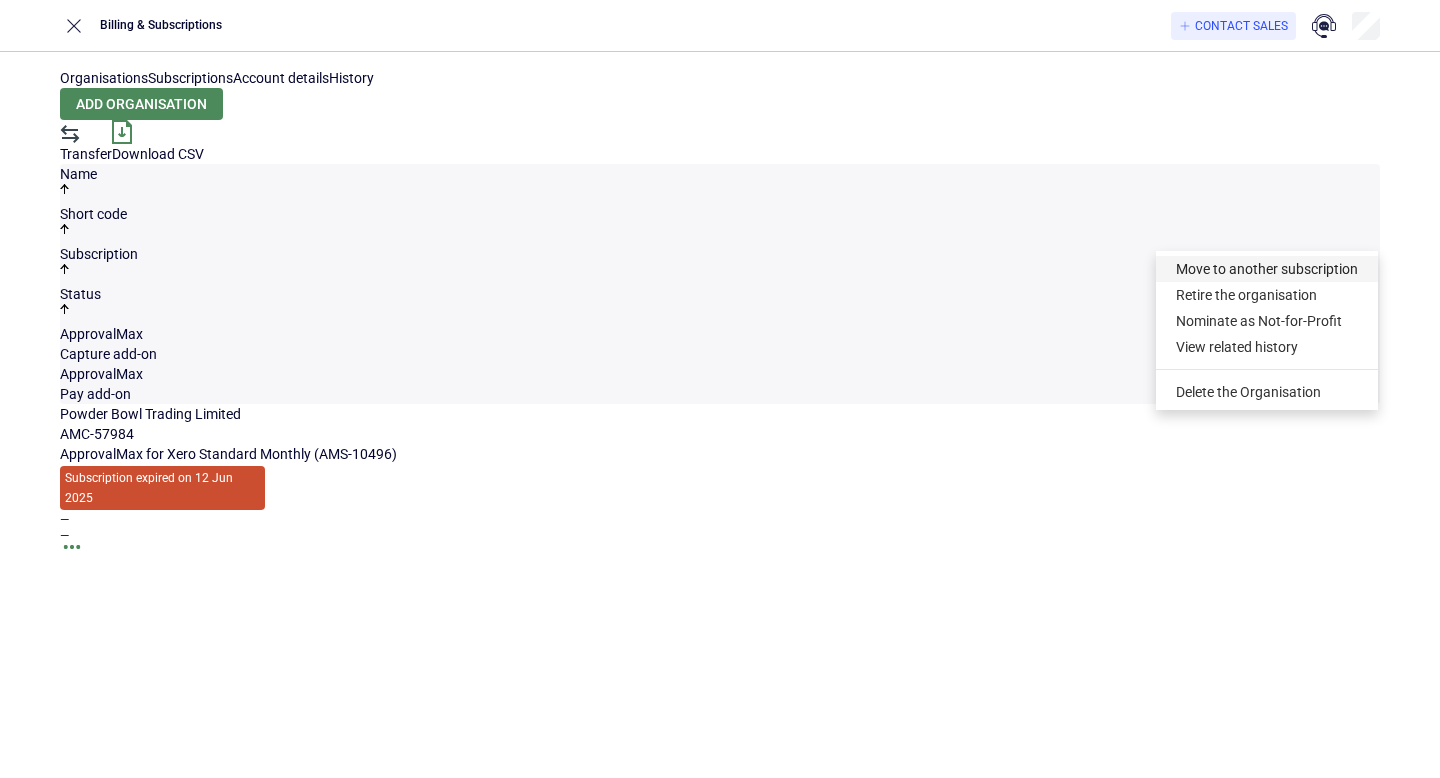 click on "Move to another subscription" at bounding box center [1267, 269] 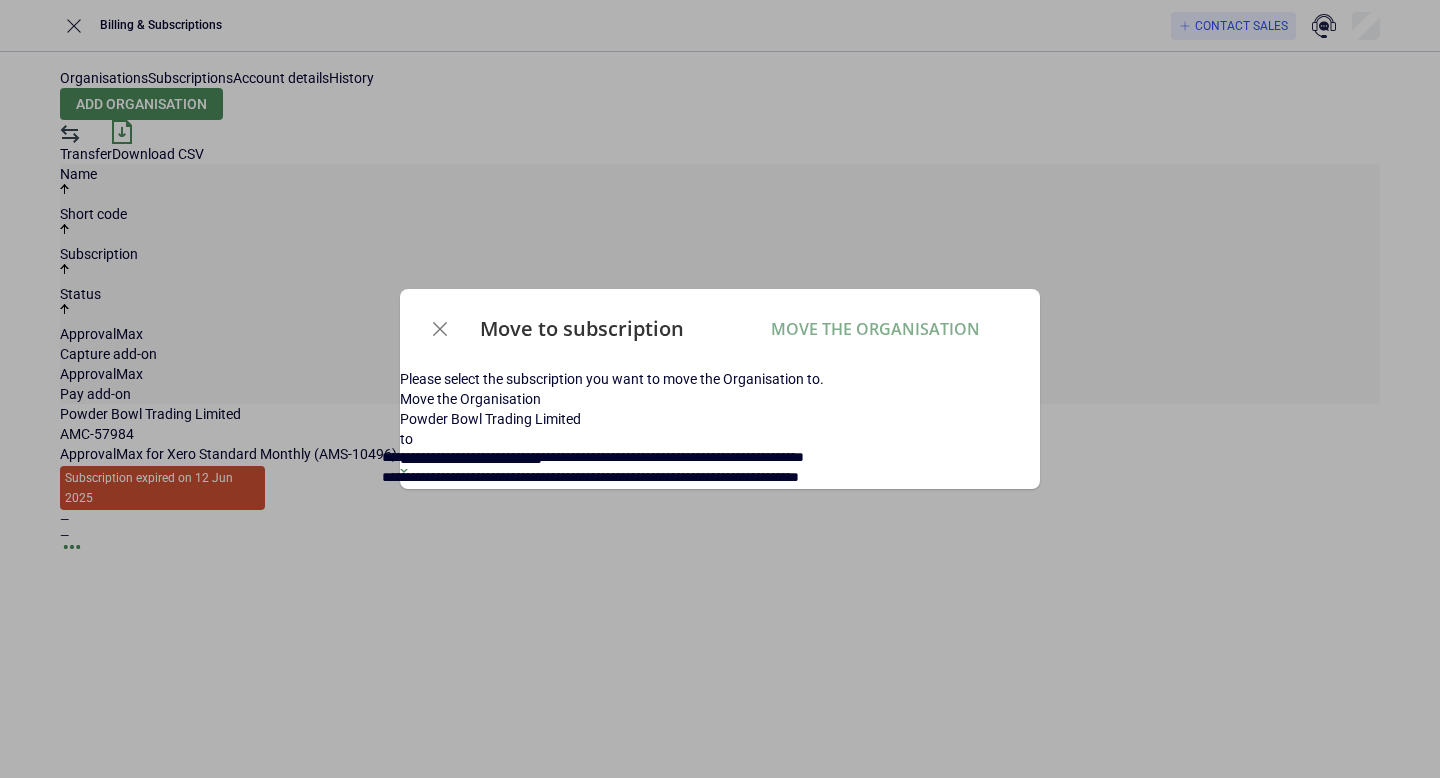 click on "**********" at bounding box center [720, 469] 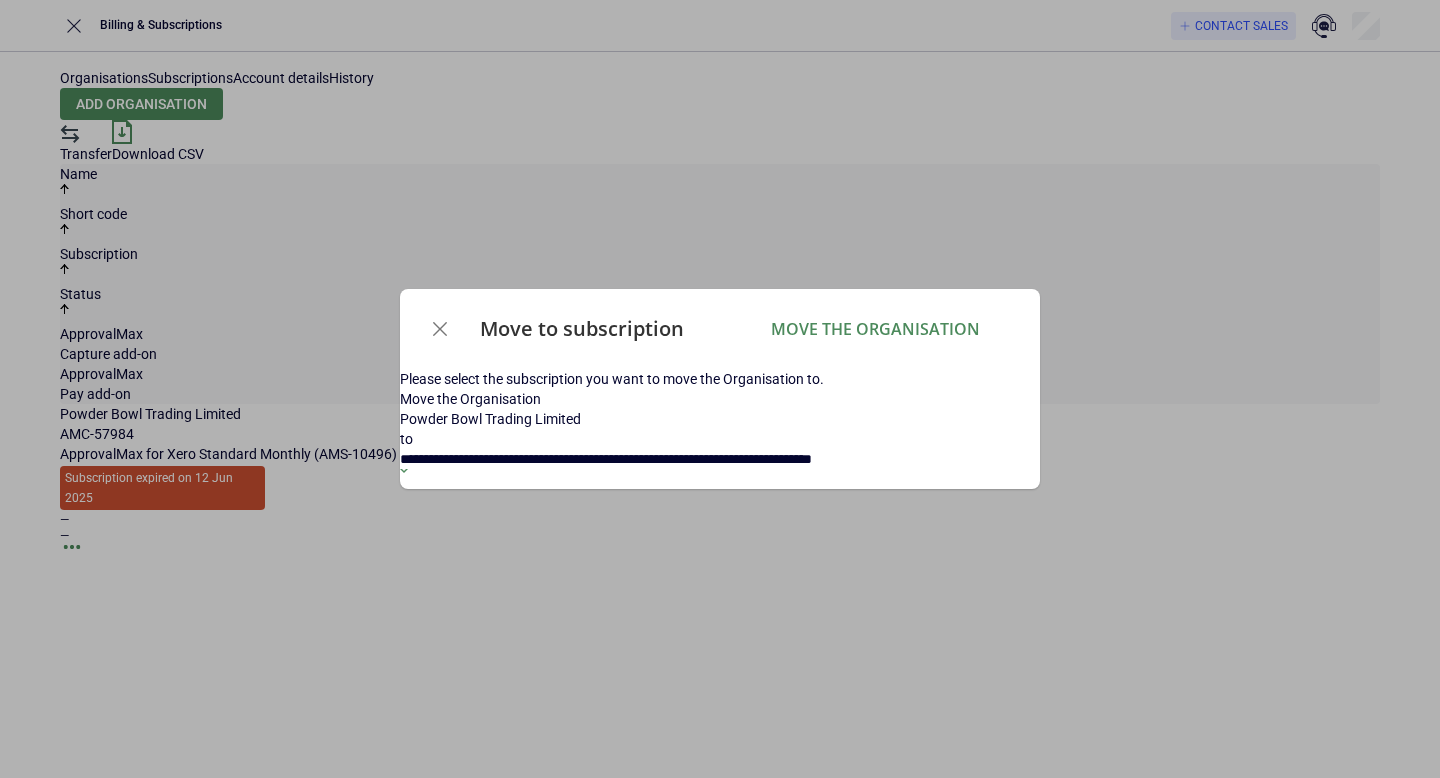 click on "**********" at bounding box center (720, 389) 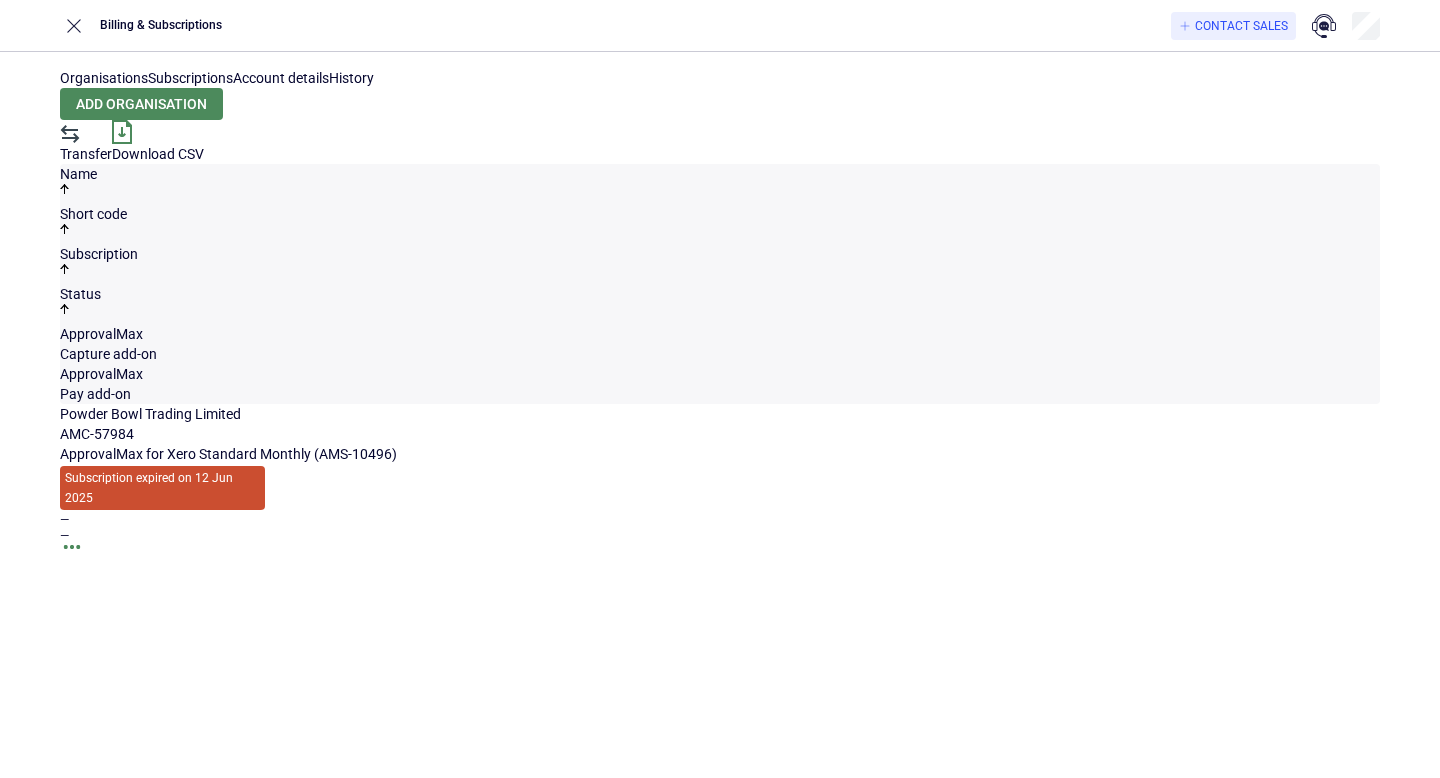 click on "Subscriptions" at bounding box center (190, 78) 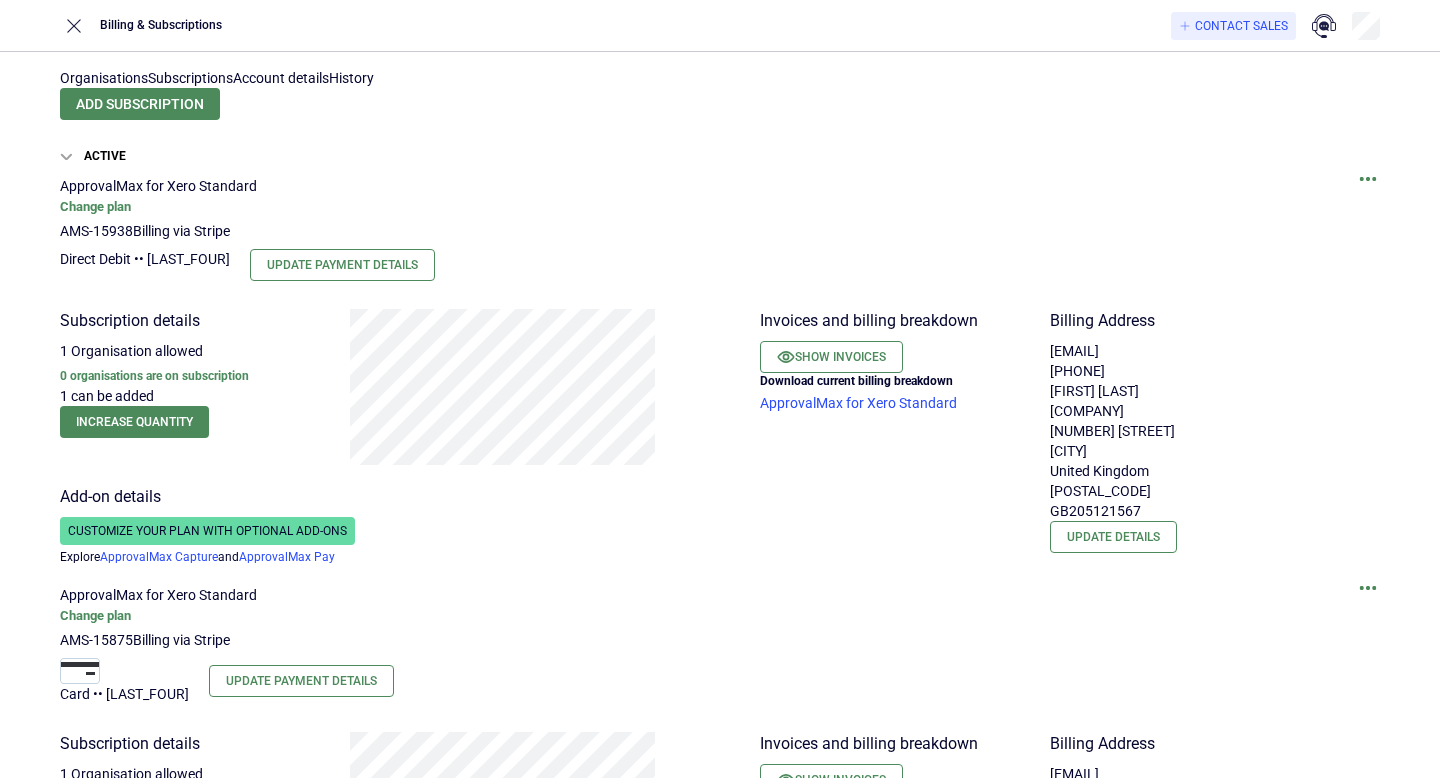 click on "Organisations" at bounding box center (104, 78) 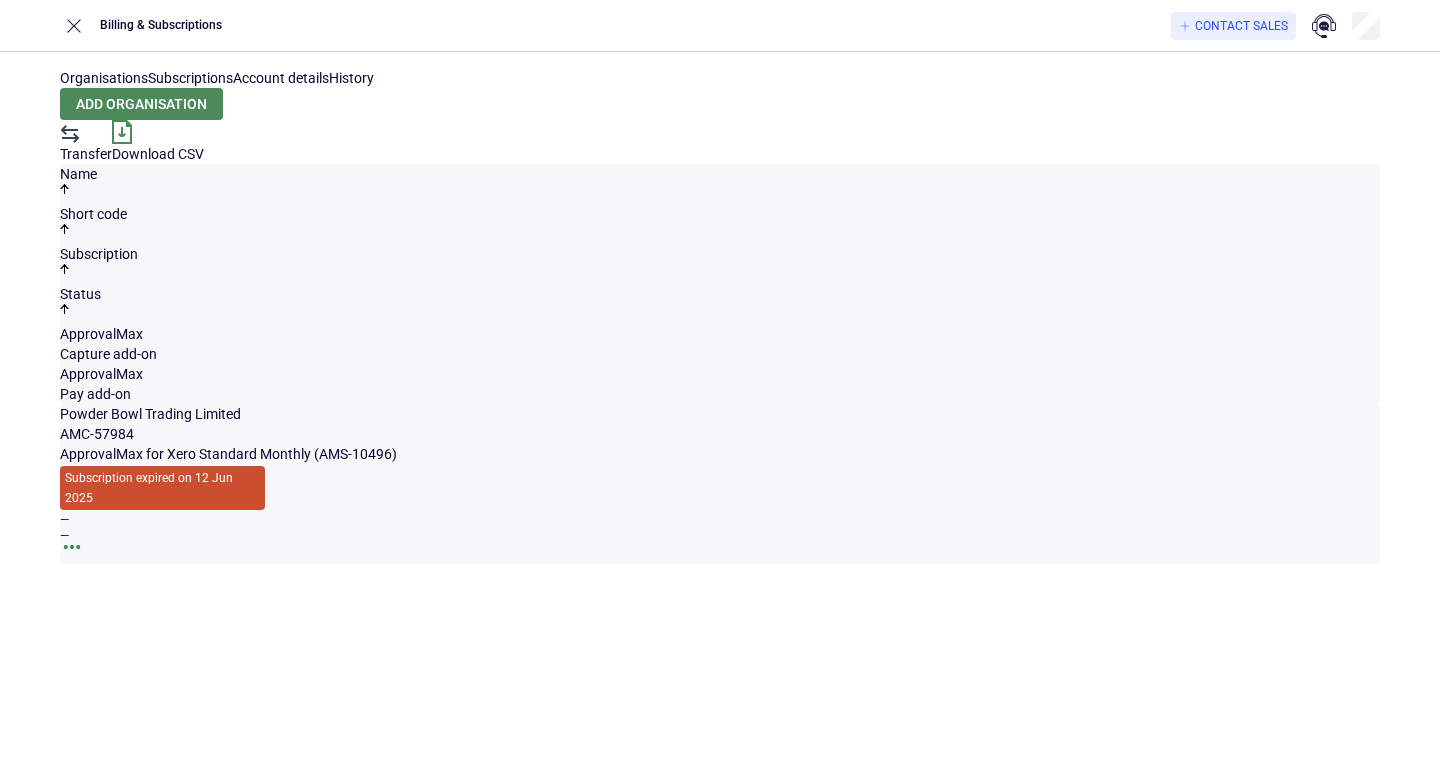 click at bounding box center (72, 554) 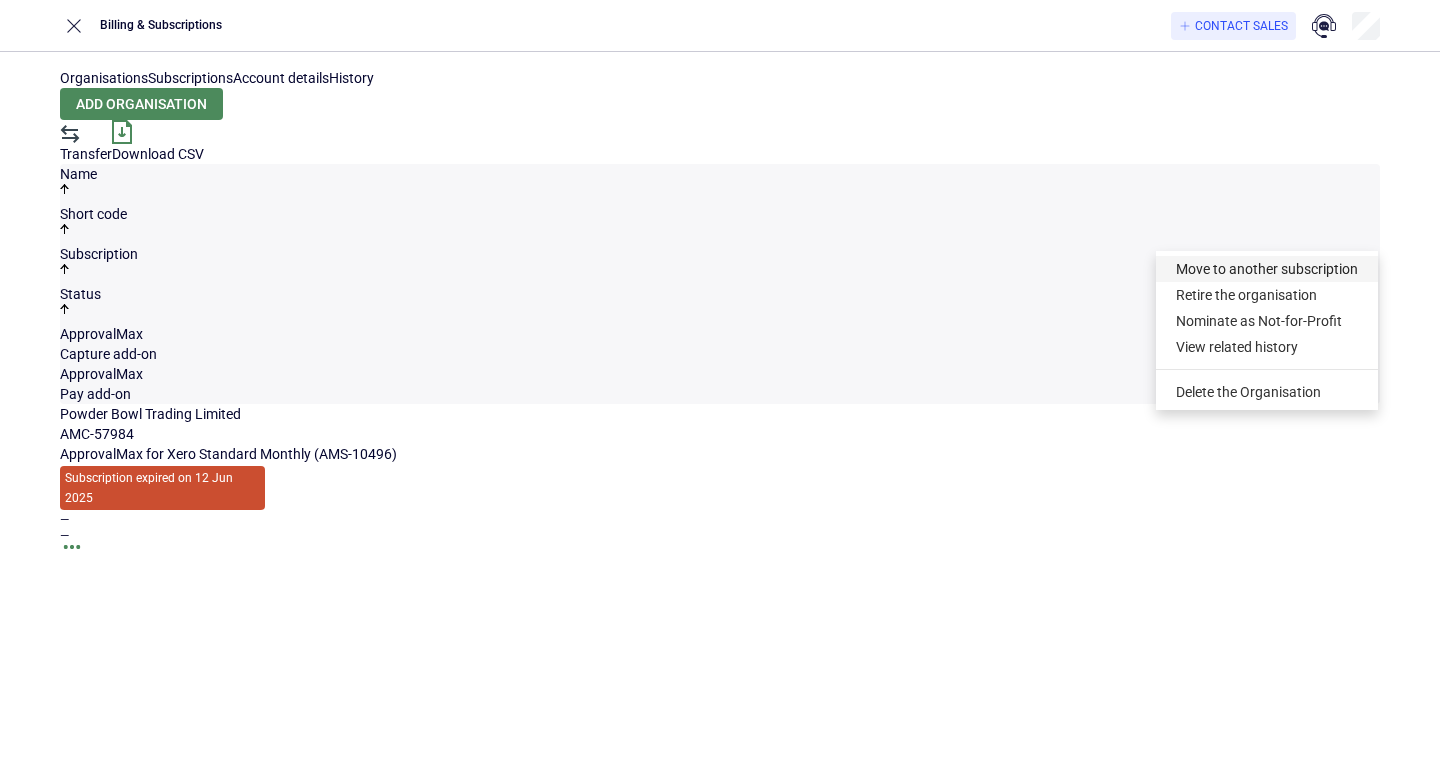 click on "Move to another subscription" at bounding box center (1267, 269) 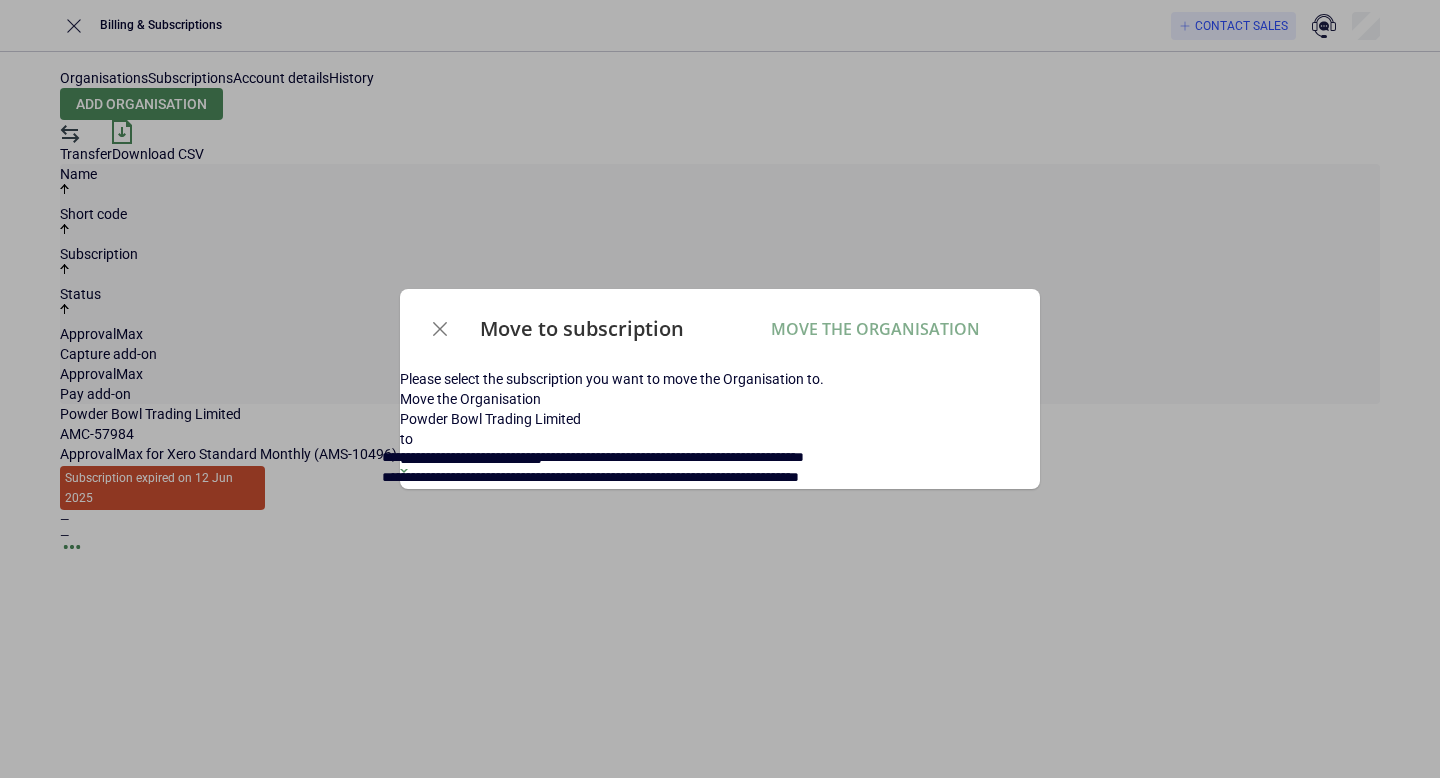 click on "**********" at bounding box center (481, 459) 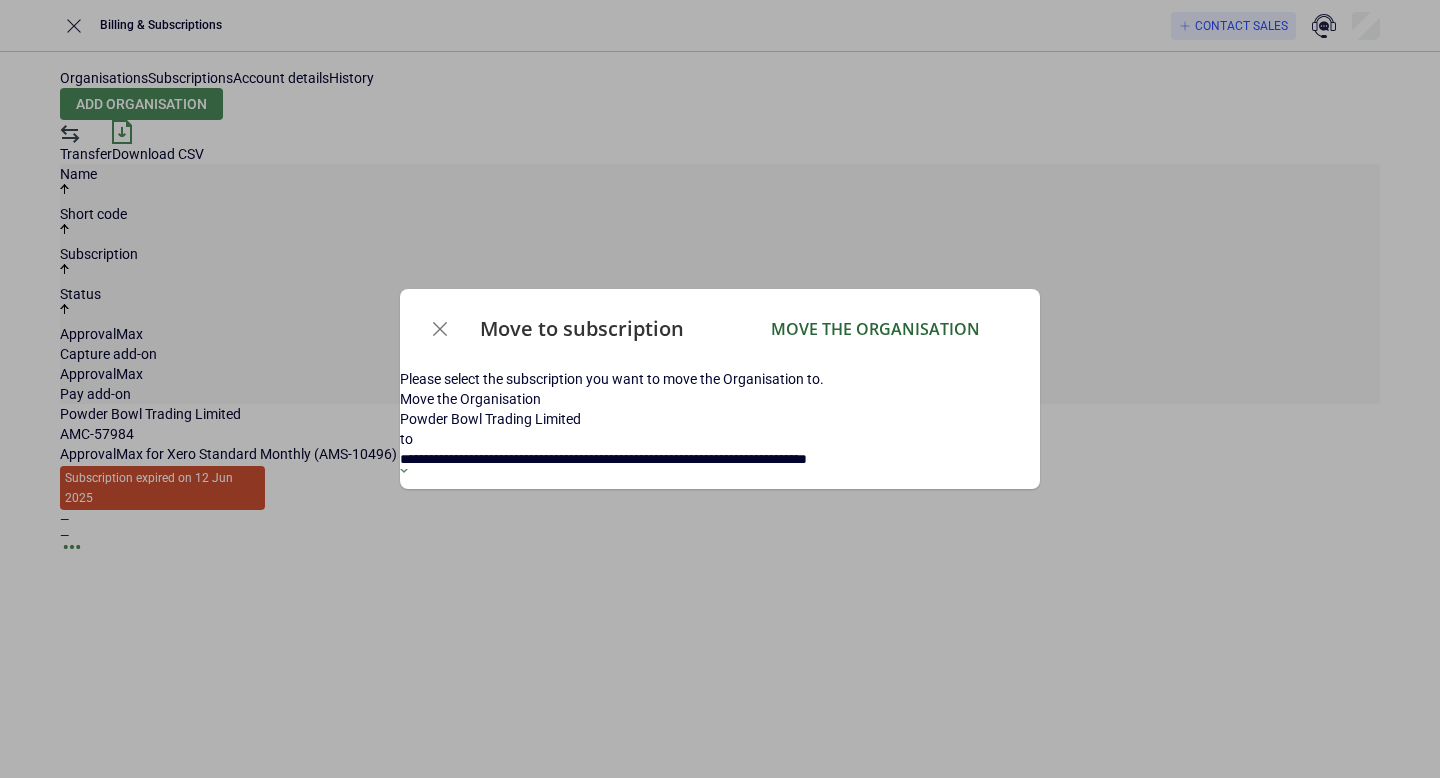 click on "Move the Organisation" at bounding box center (875, 329) 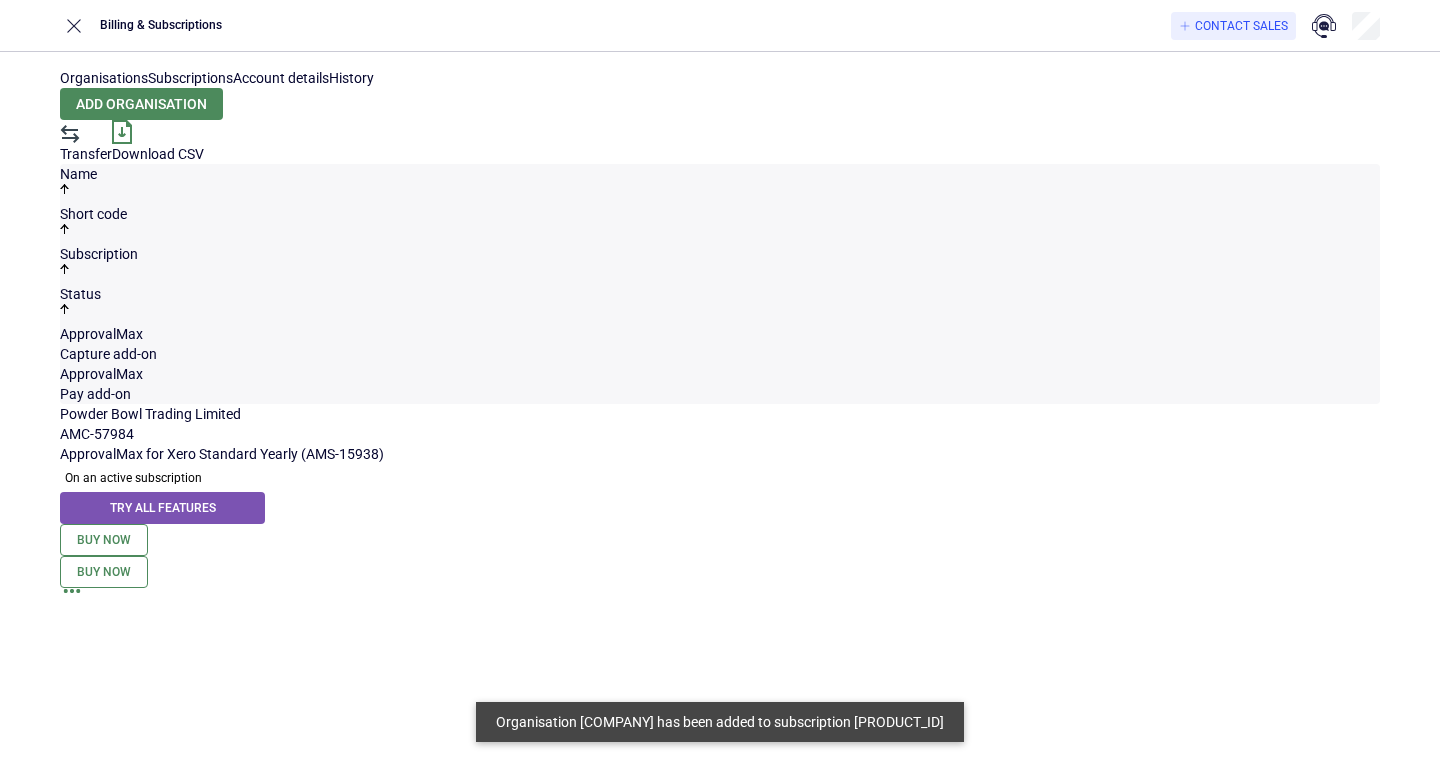 click on "Powder Bowl Trading Limited AMC-57984 ApprovalMax for Xero Standard Yearly (AMS-15938) On an active subscription Try all features Buy now Buy now" at bounding box center [720, 506] 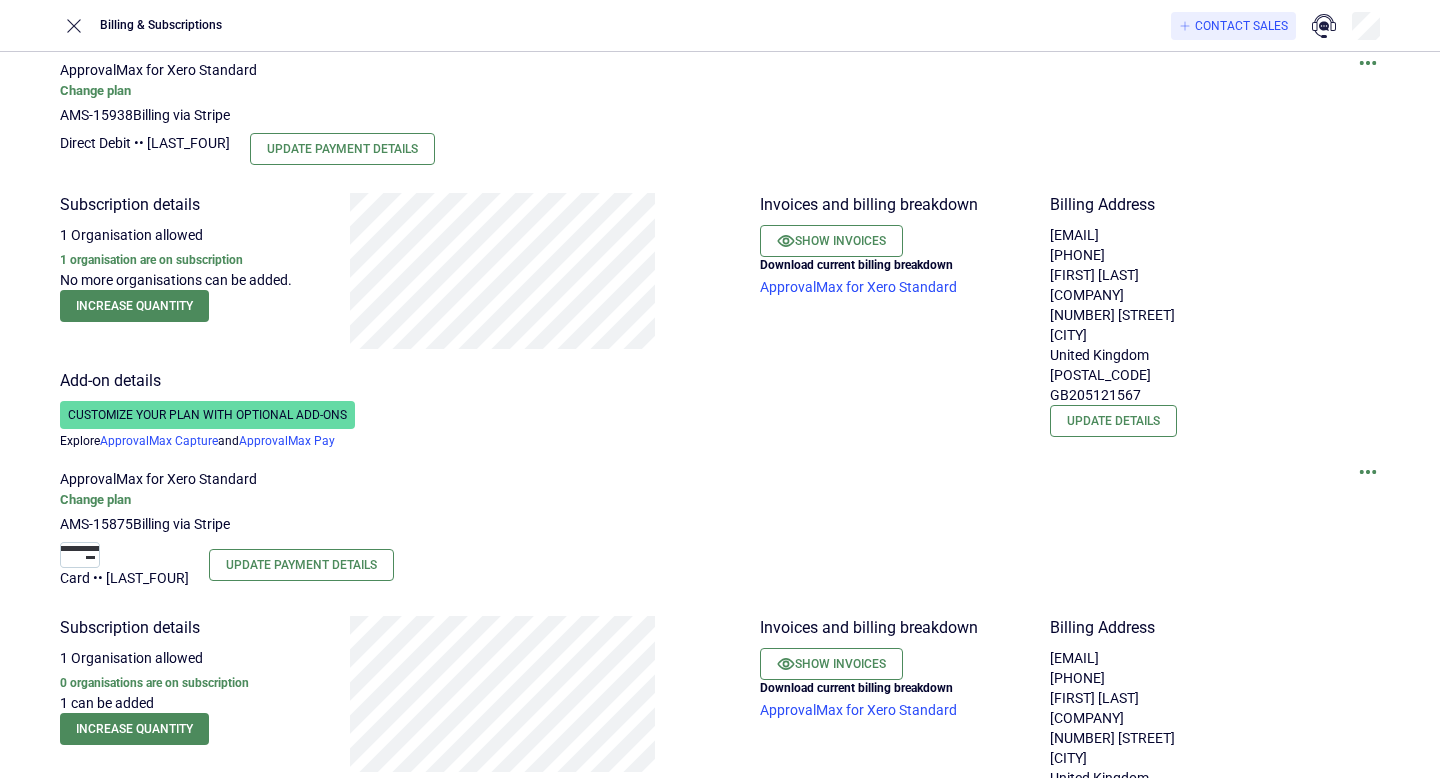 scroll, scrollTop: 0, scrollLeft: 0, axis: both 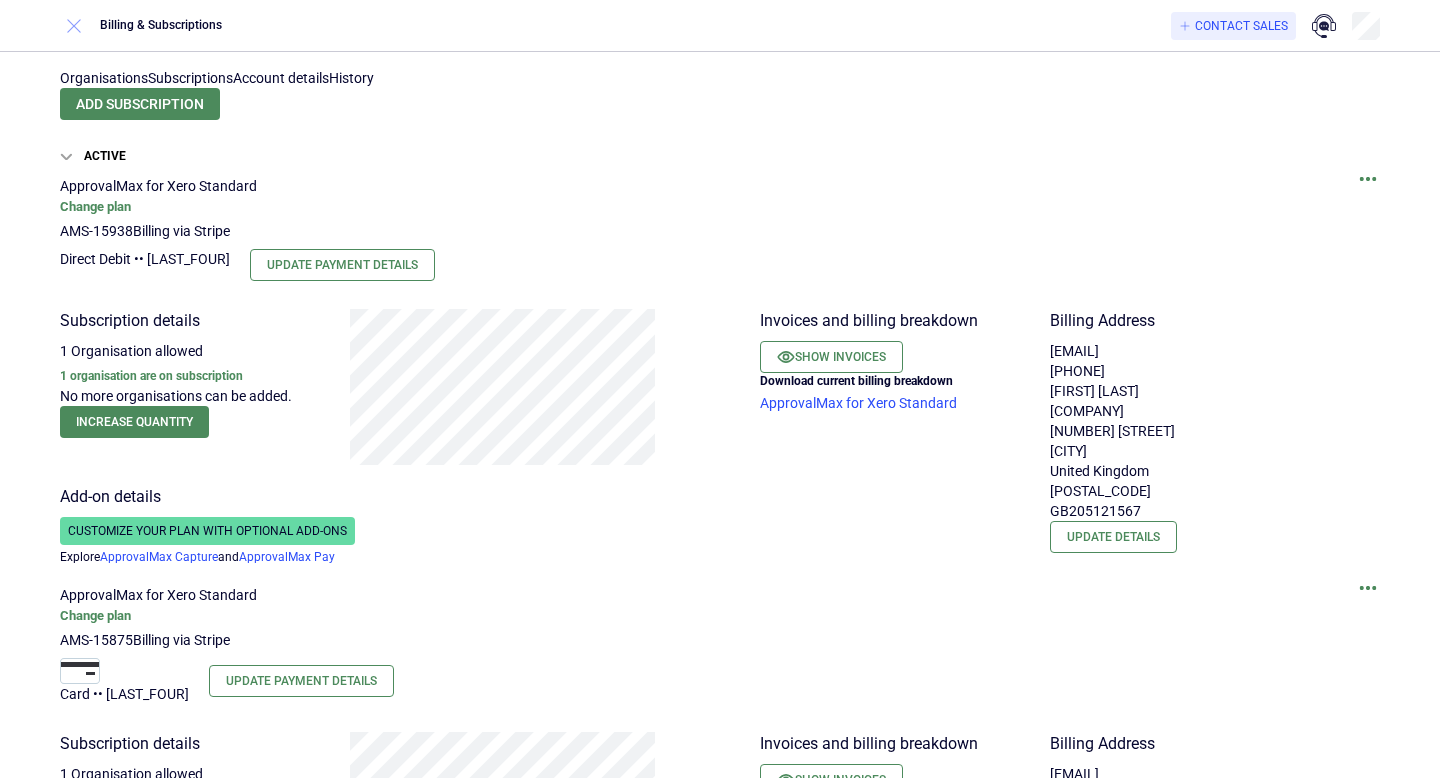 click at bounding box center [74, 26] 